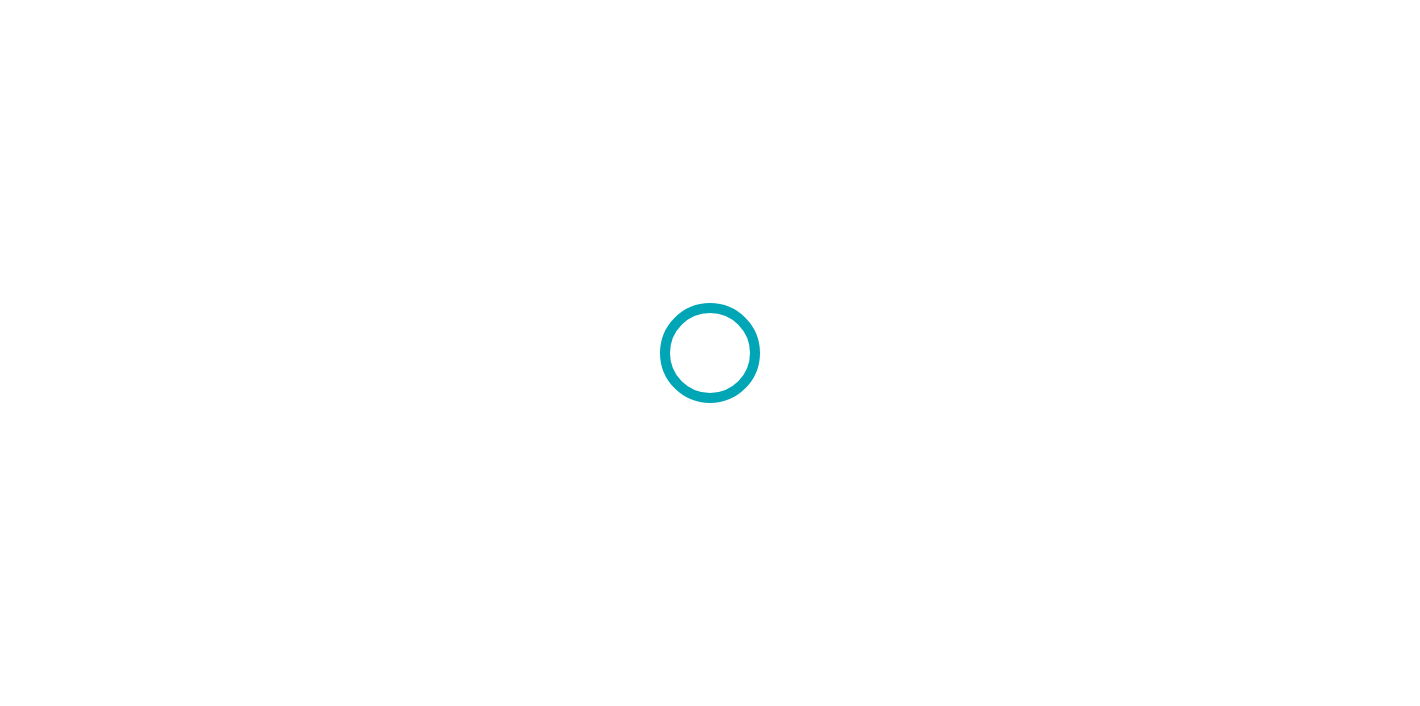scroll, scrollTop: 0, scrollLeft: 0, axis: both 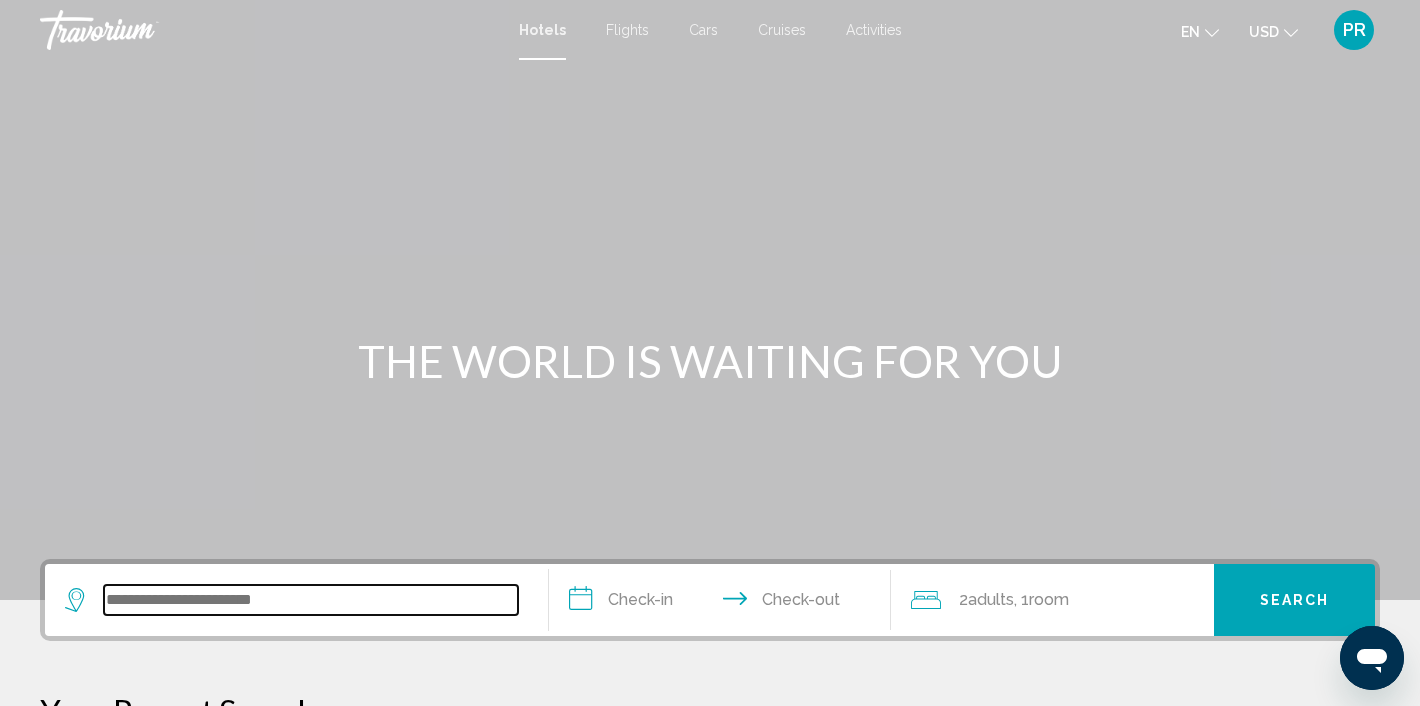 click at bounding box center (311, 600) 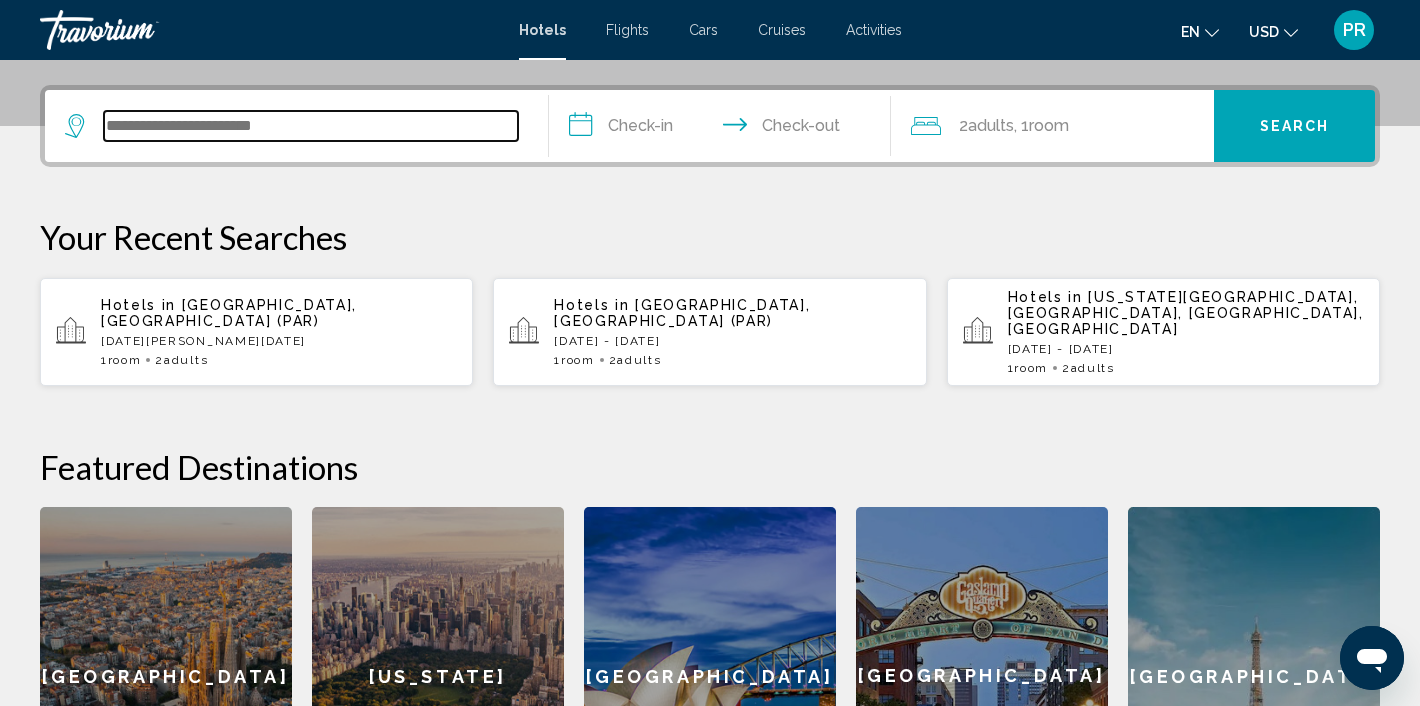 scroll, scrollTop: 494, scrollLeft: 0, axis: vertical 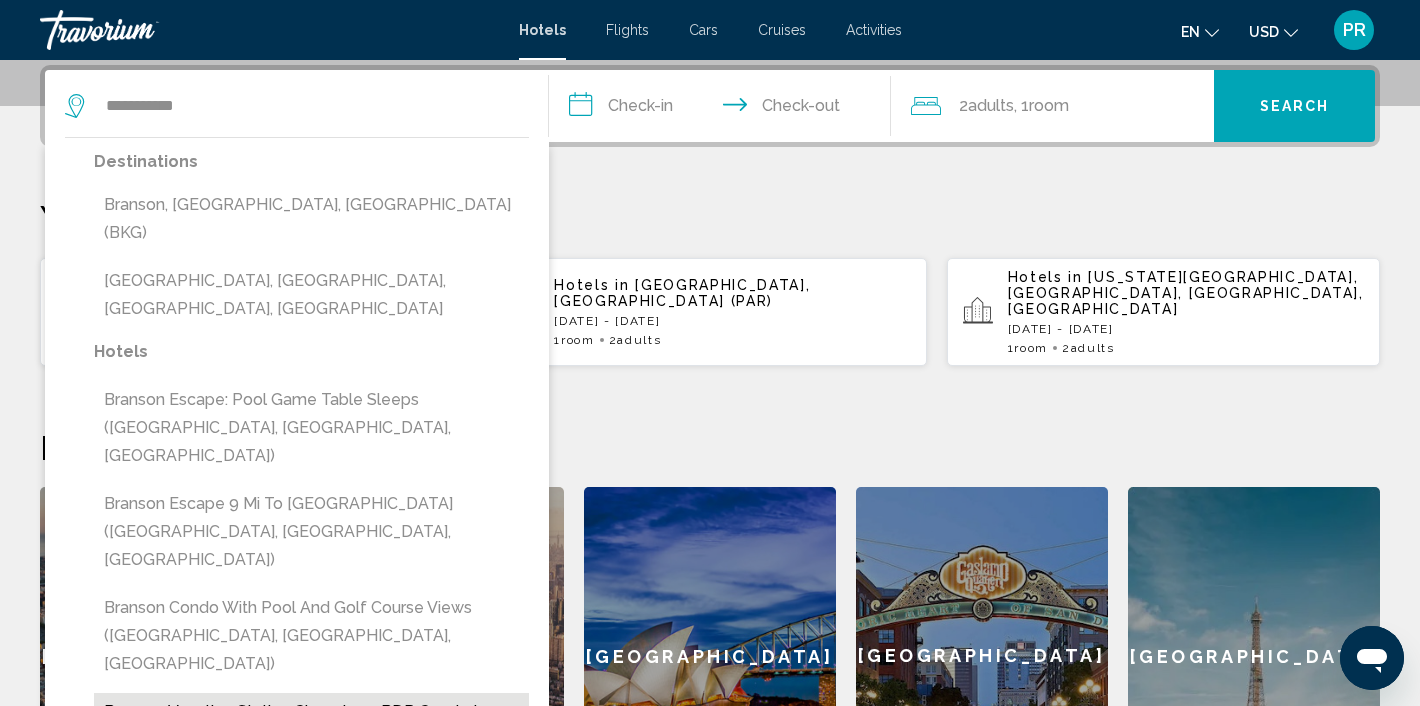 click on "Branson Vacation Station Charming 1 BDR Condo in the Middle of Everything ([GEOGRAPHIC_DATA], [GEOGRAPHIC_DATA], [GEOGRAPHIC_DATA])" at bounding box center (311, 740) 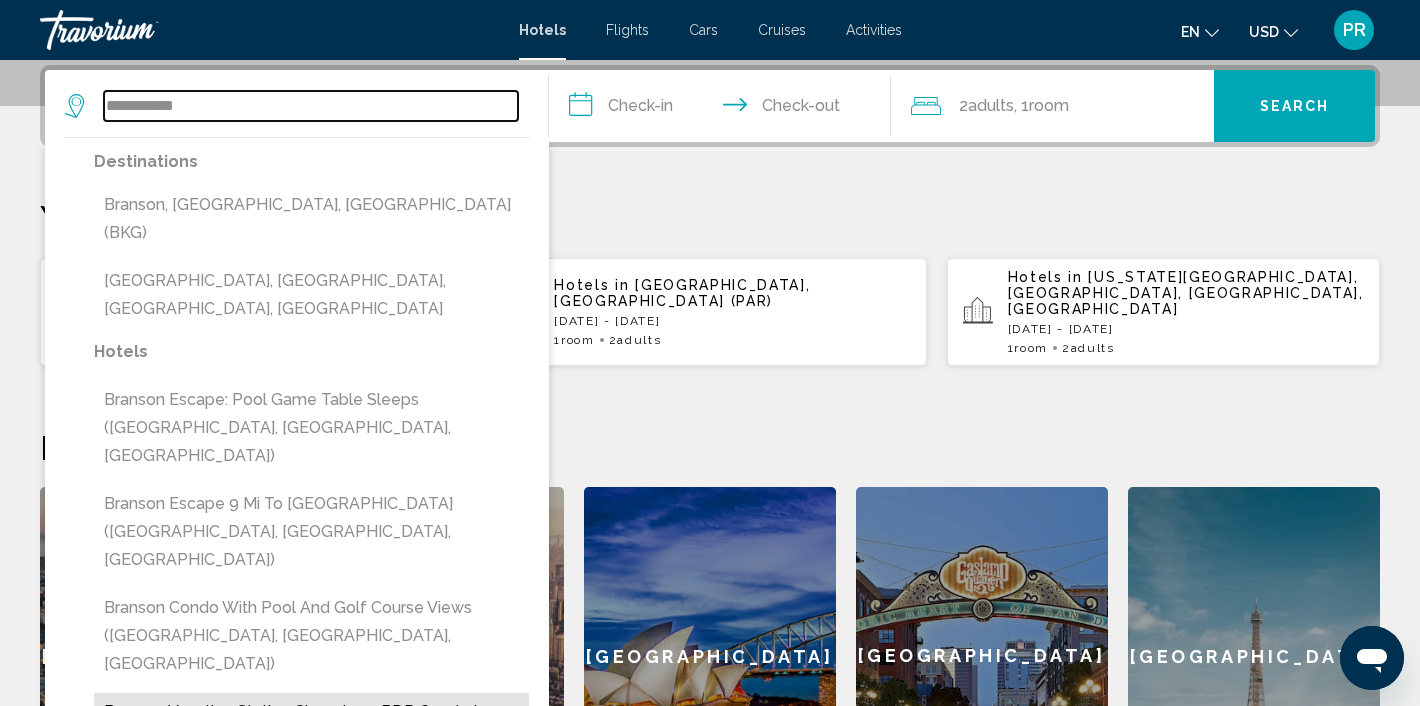 type on "**********" 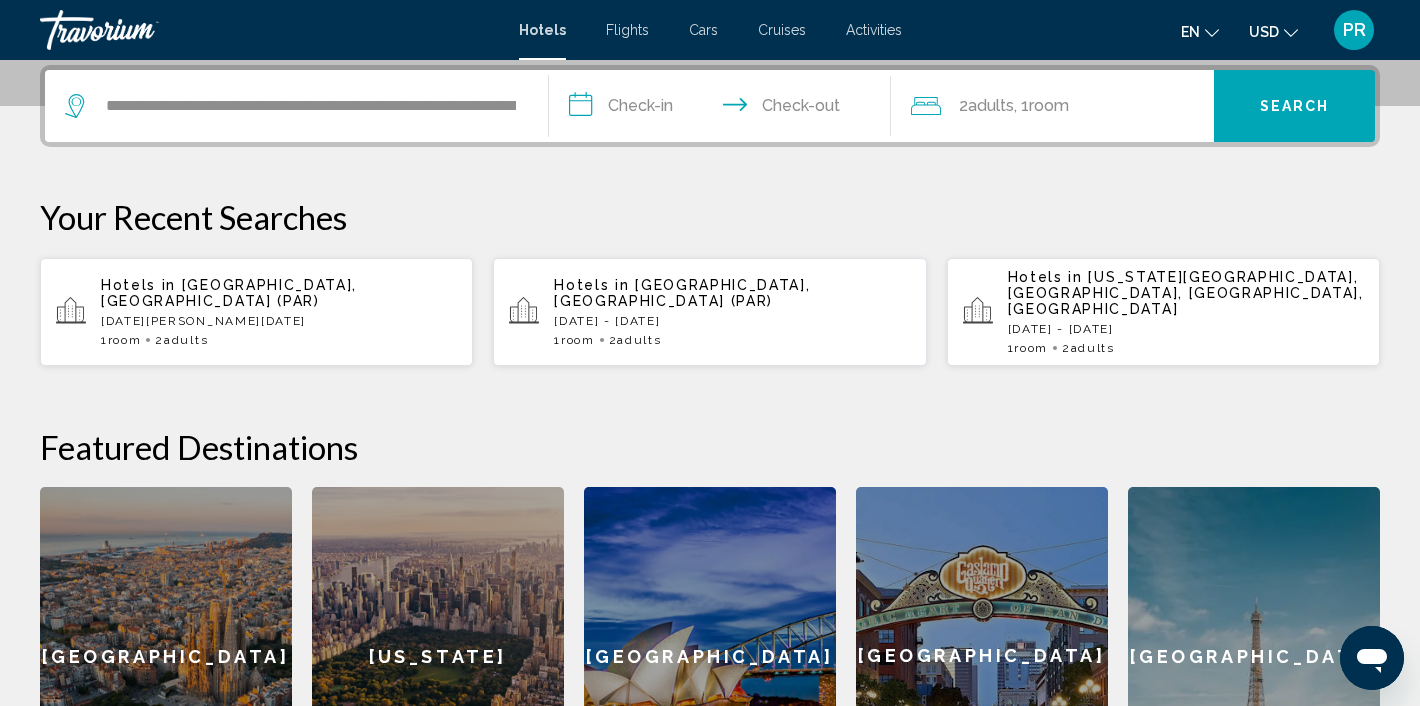 click on "**********" at bounding box center [724, 109] 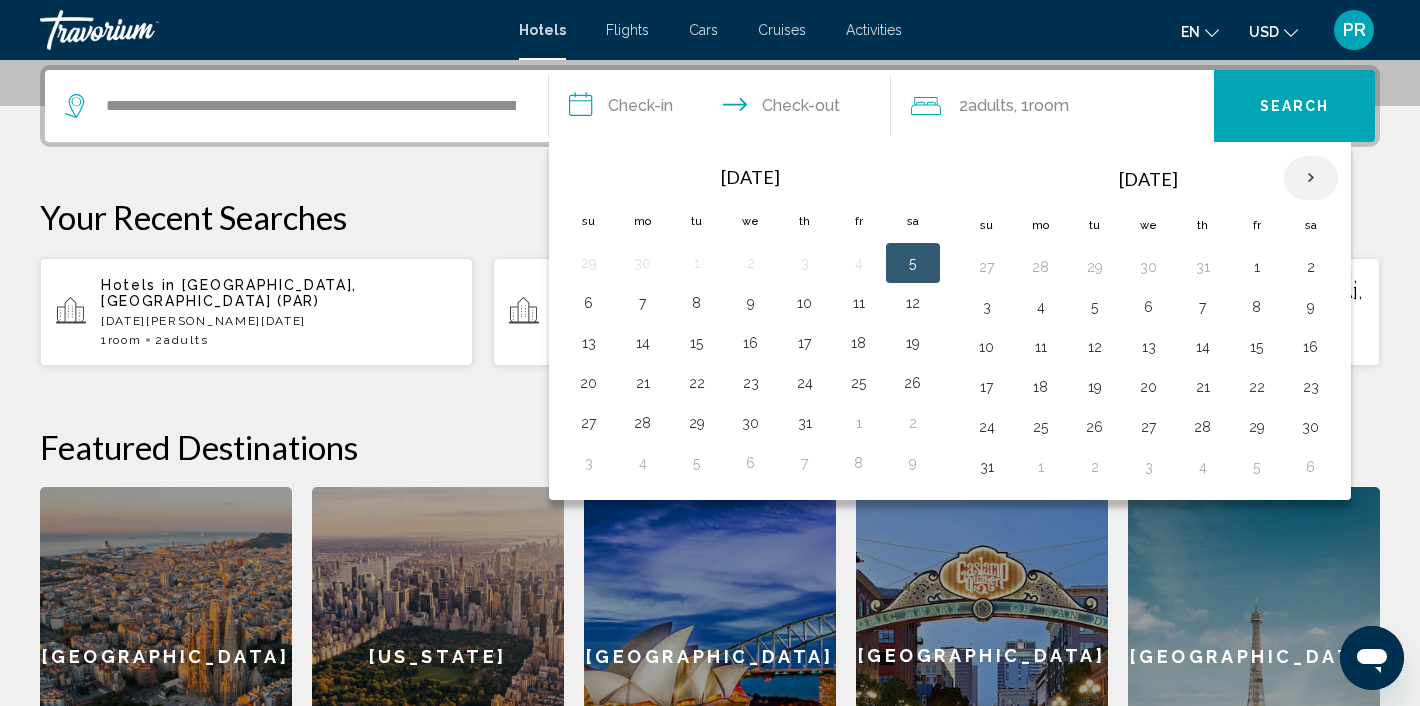 click at bounding box center [1311, 178] 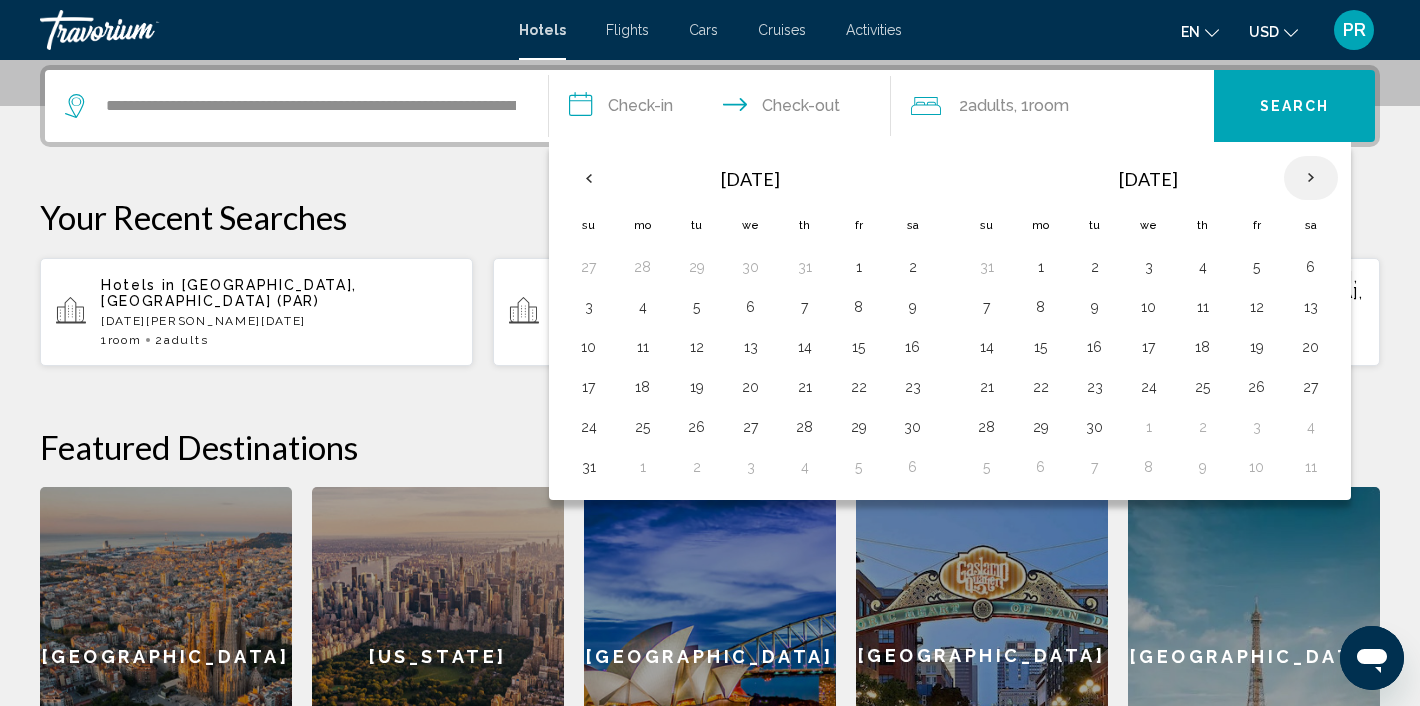 click at bounding box center (1311, 178) 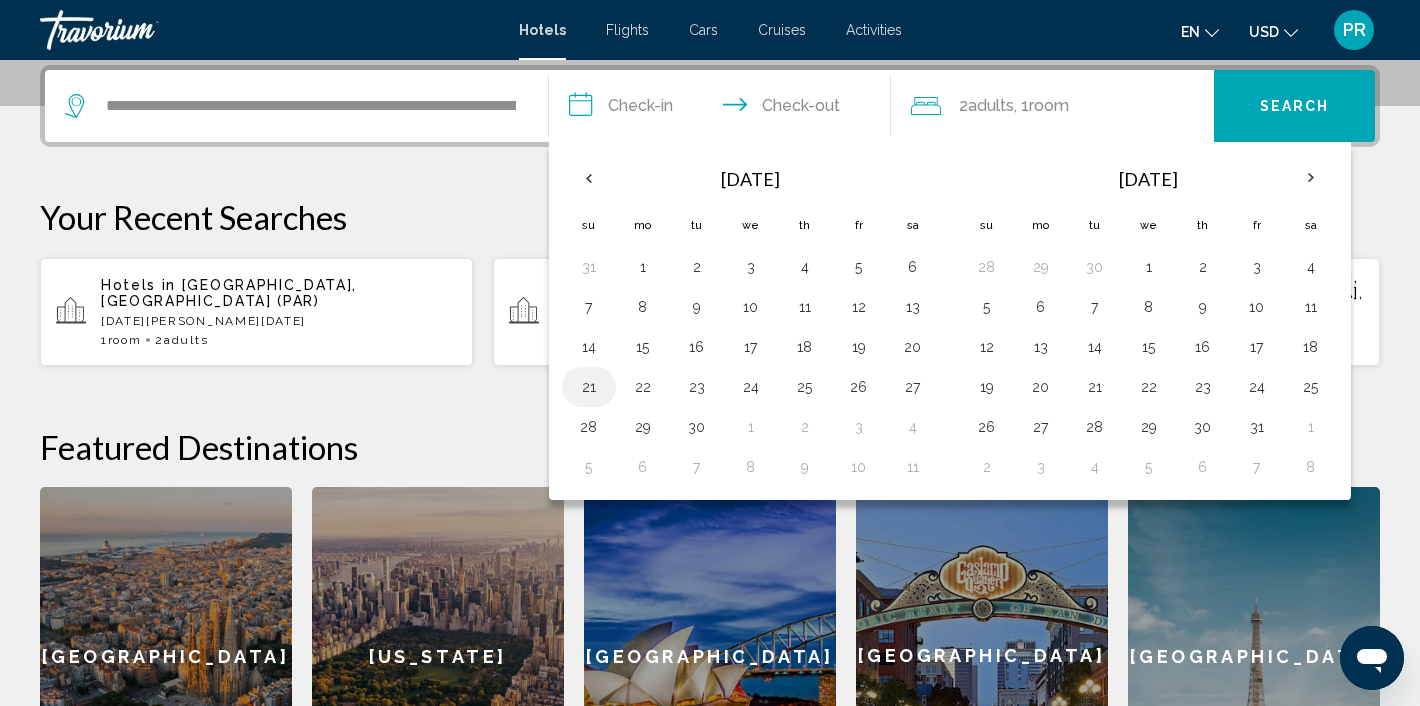 click on "21" at bounding box center (589, 387) 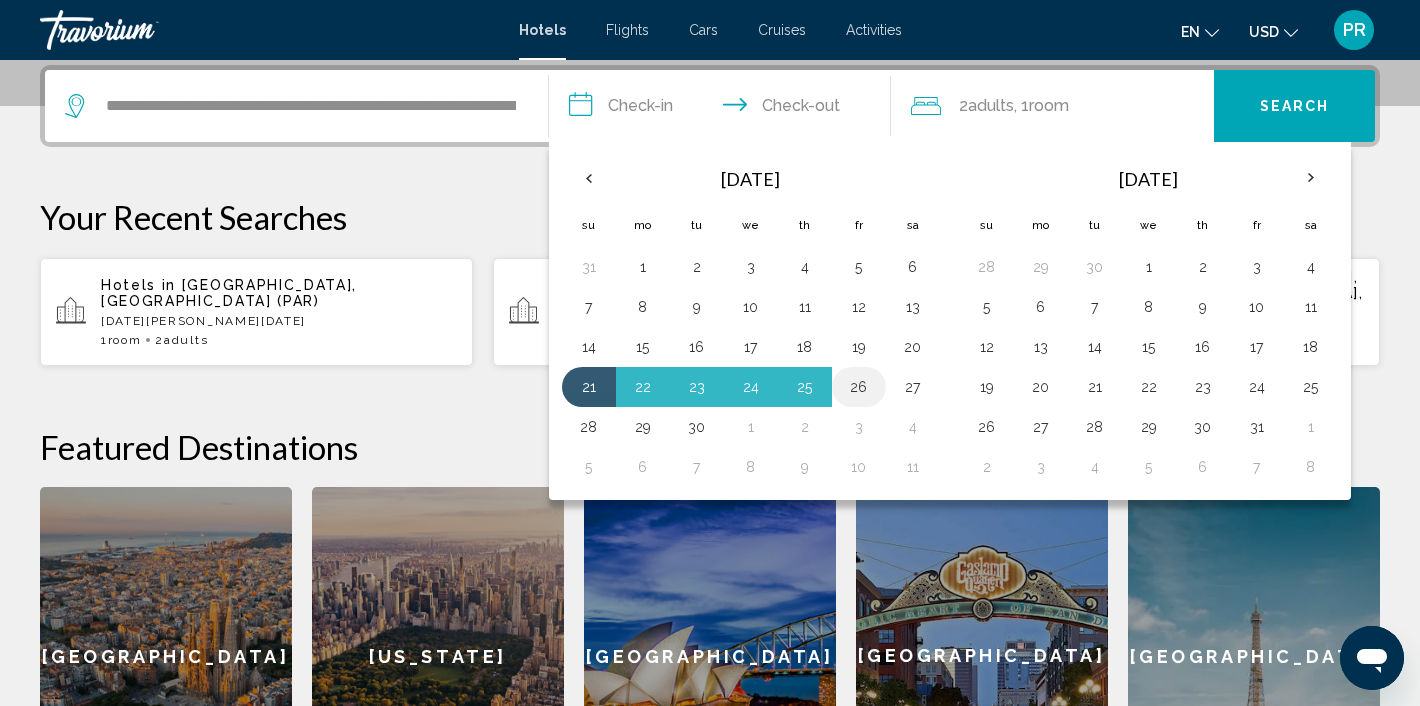click on "26" at bounding box center (859, 387) 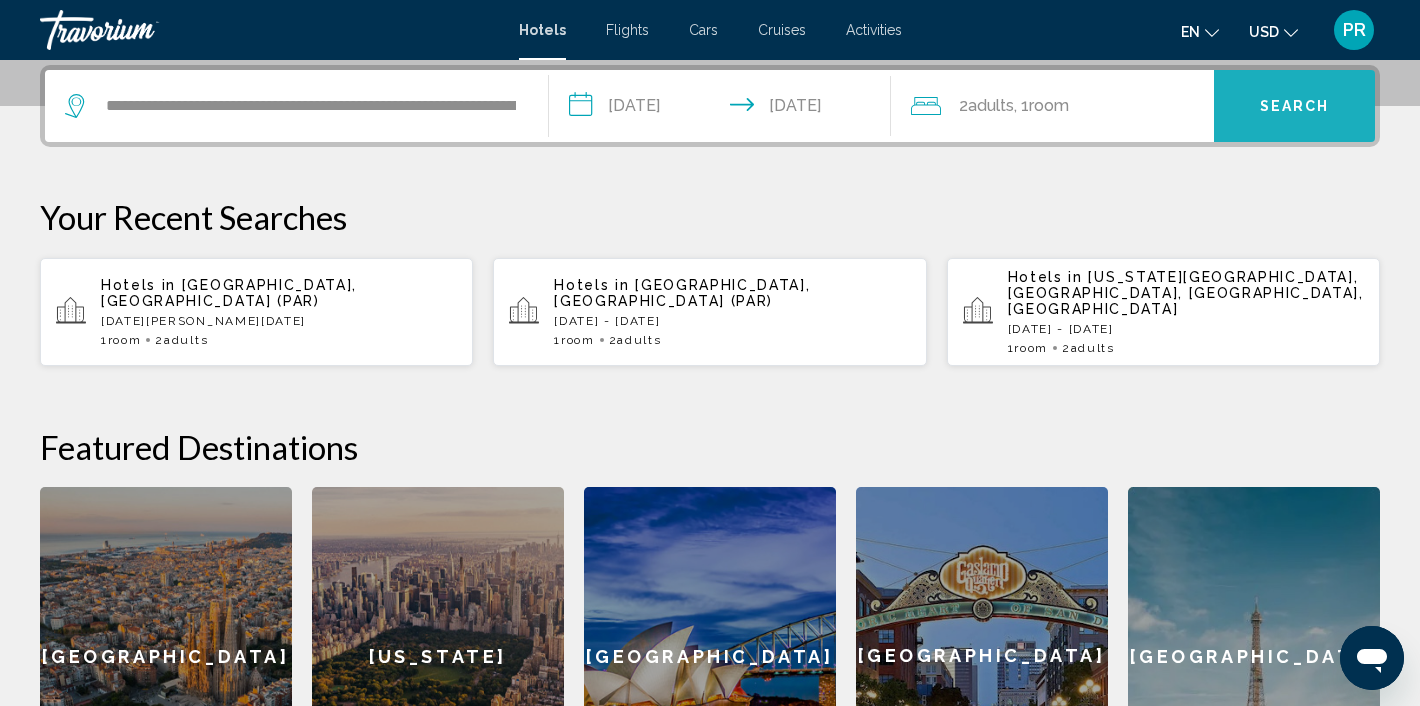 click on "Search" at bounding box center [1295, 107] 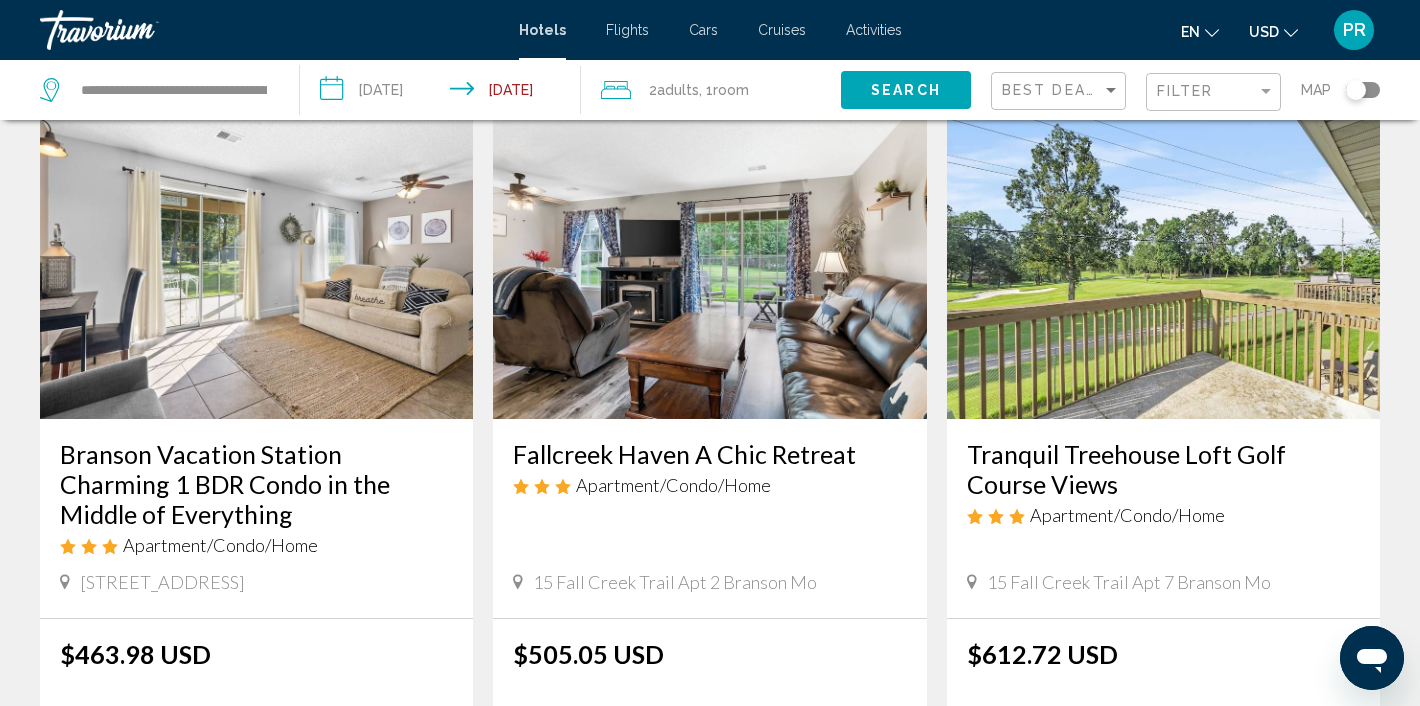 scroll, scrollTop: 94, scrollLeft: 0, axis: vertical 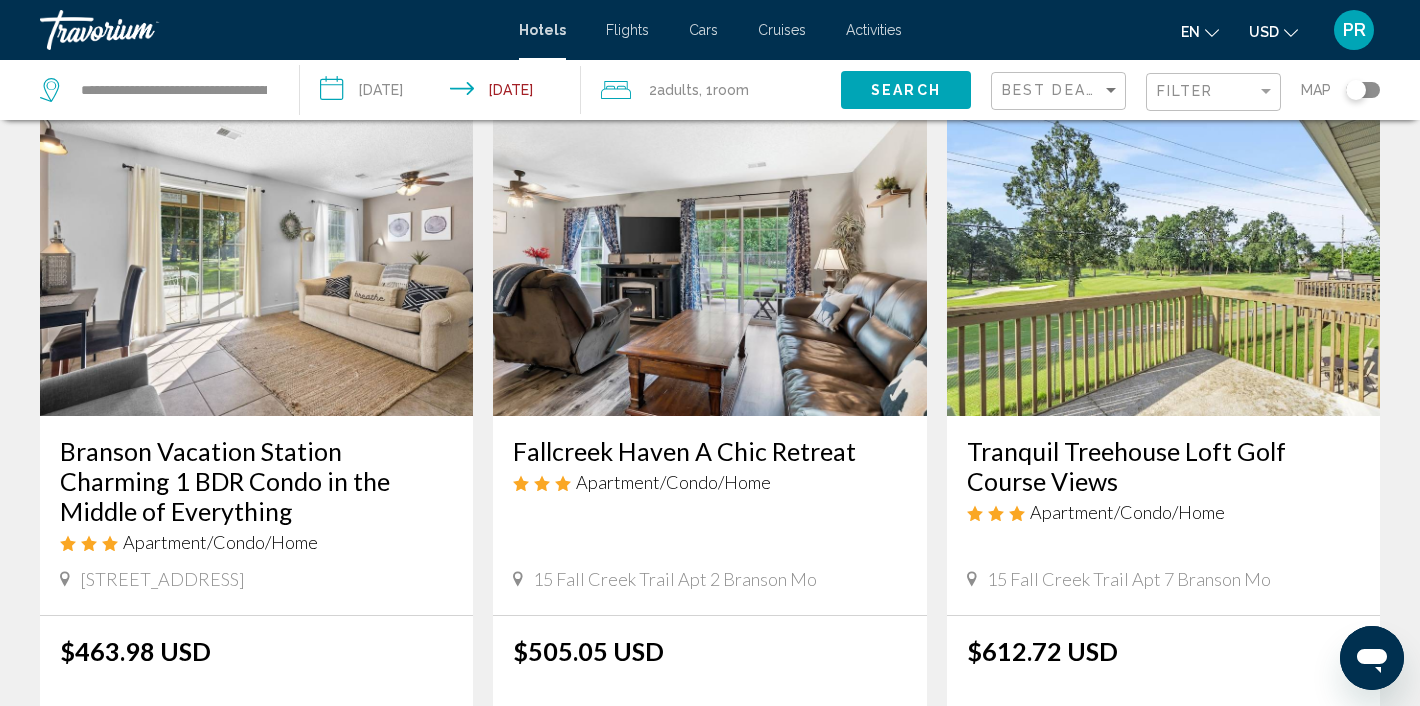 click at bounding box center (256, 256) 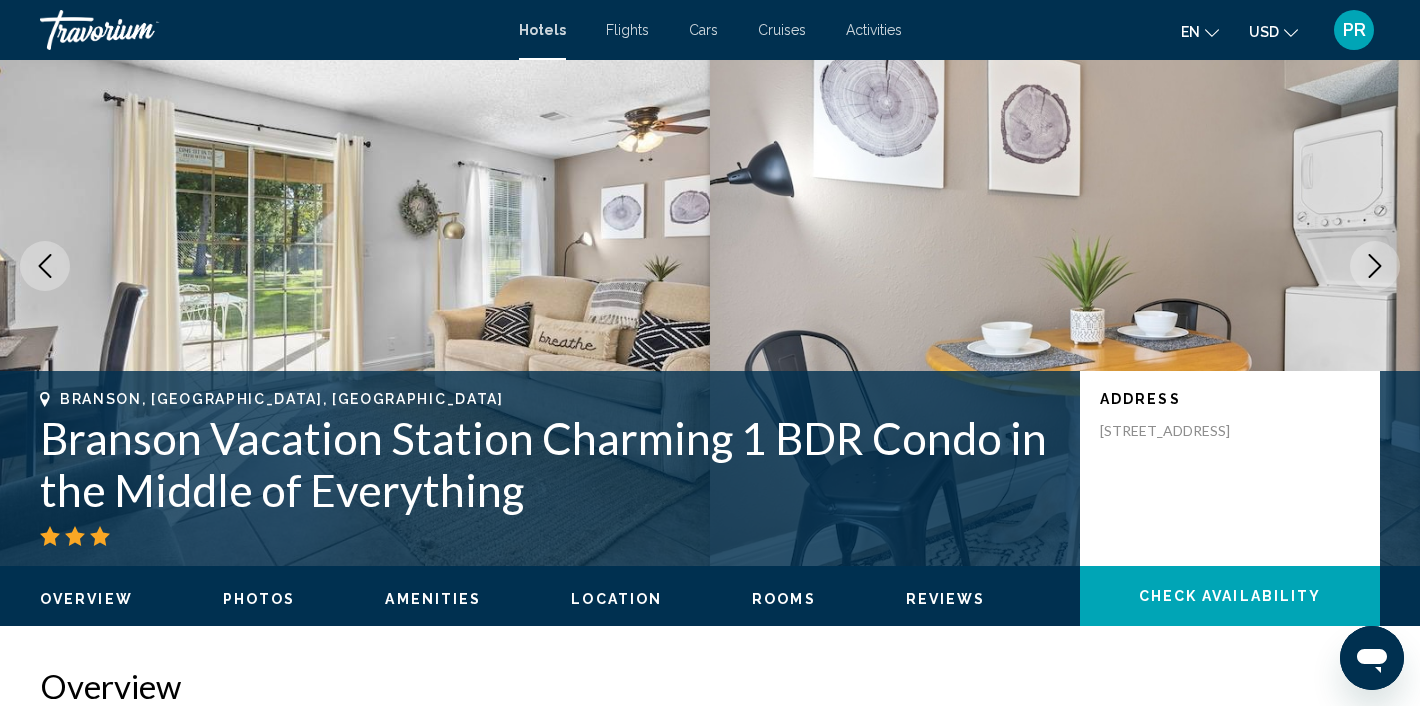 scroll, scrollTop: 7, scrollLeft: 0, axis: vertical 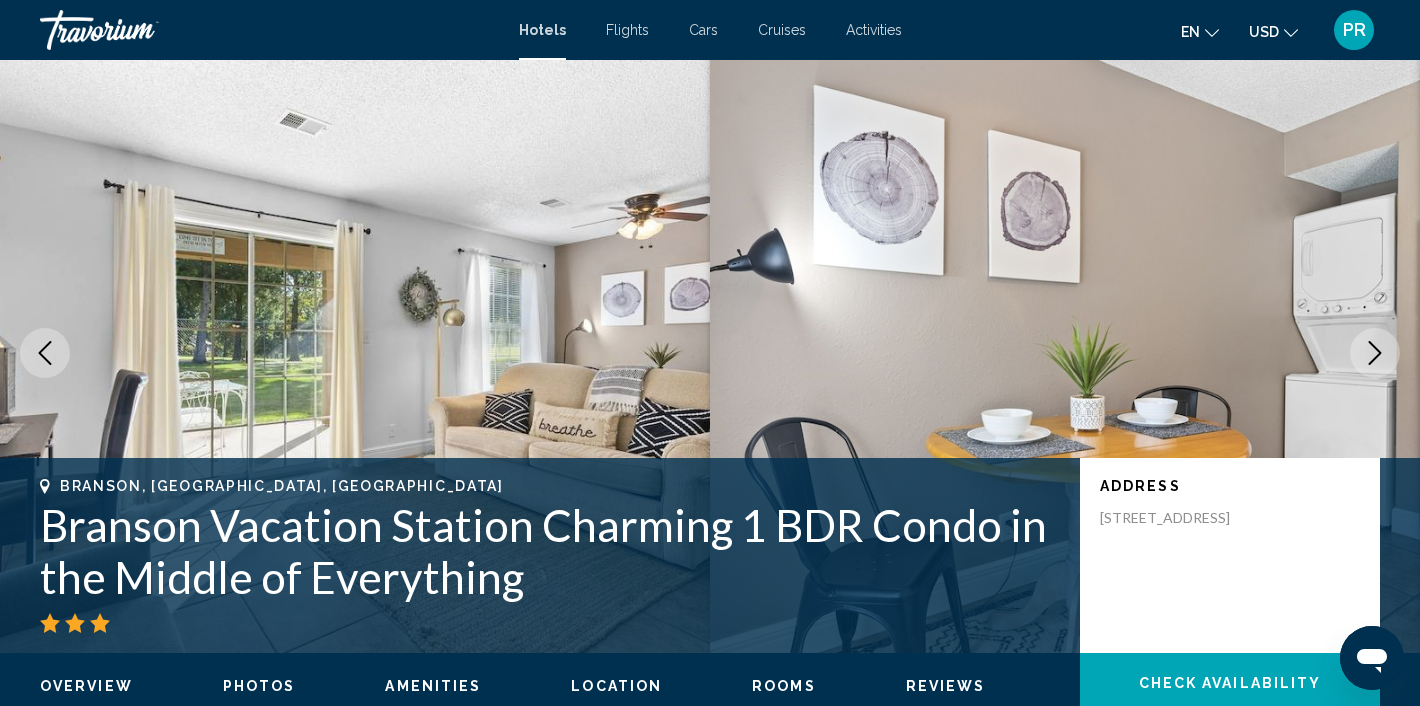click 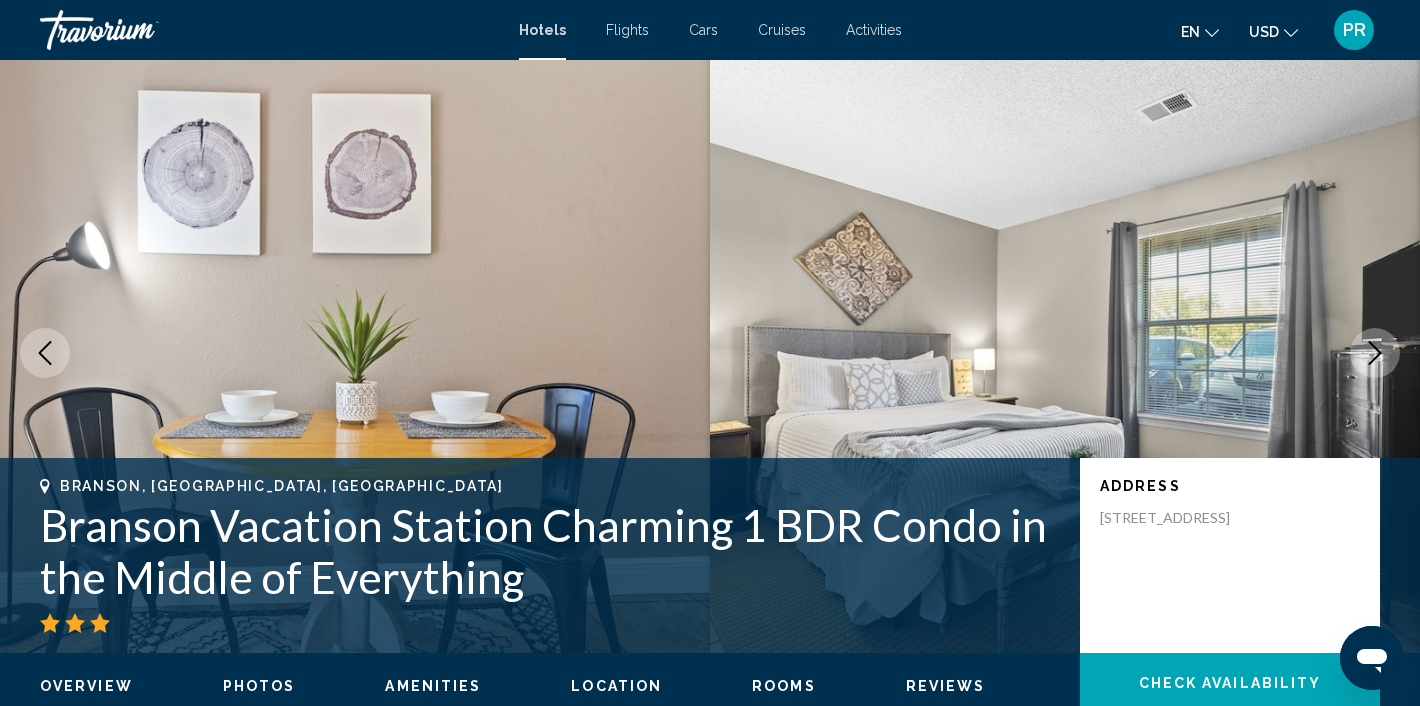 click 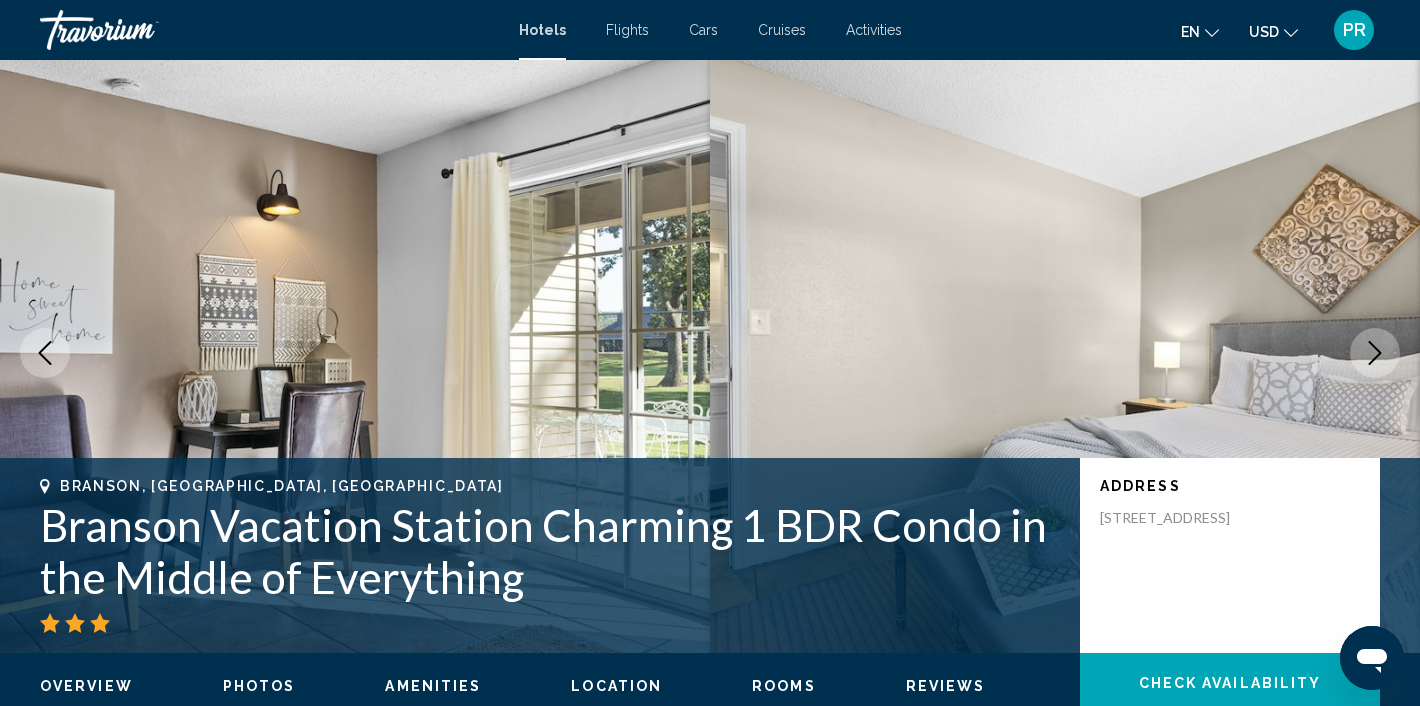 click 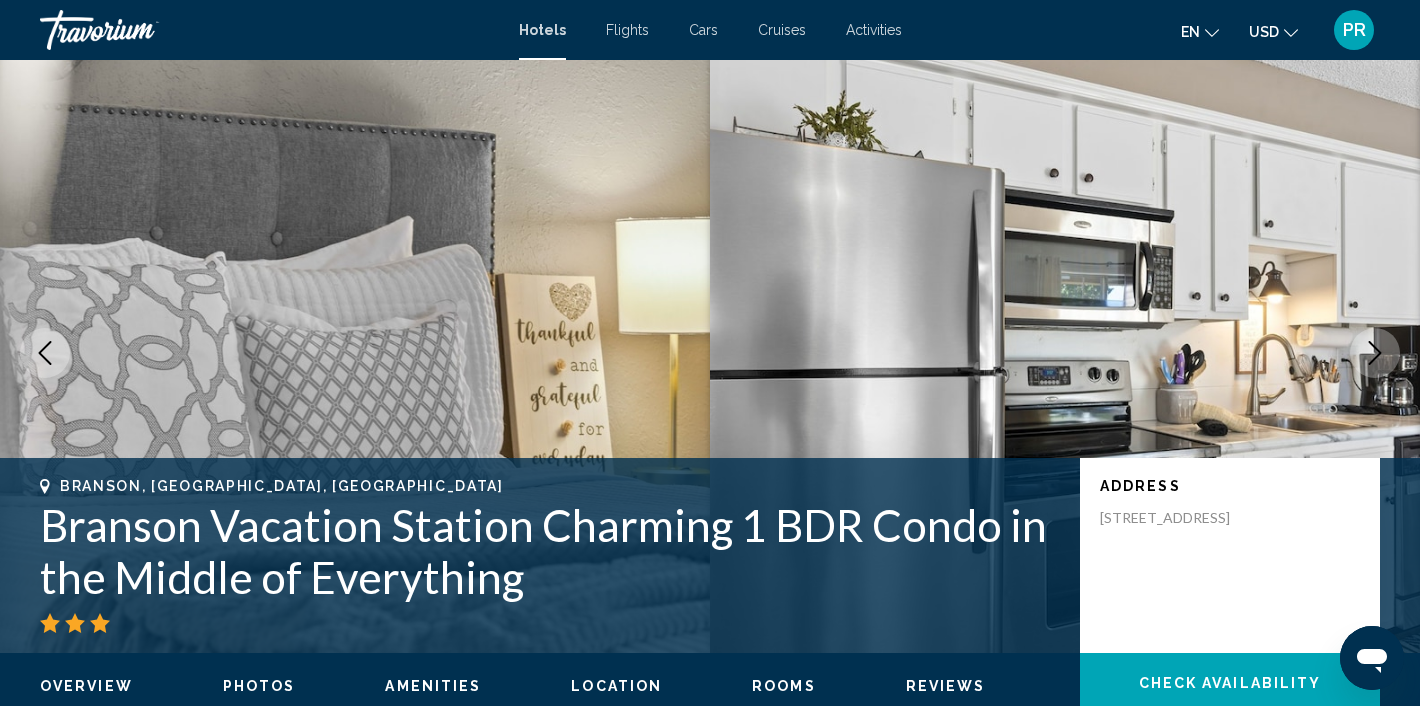 click 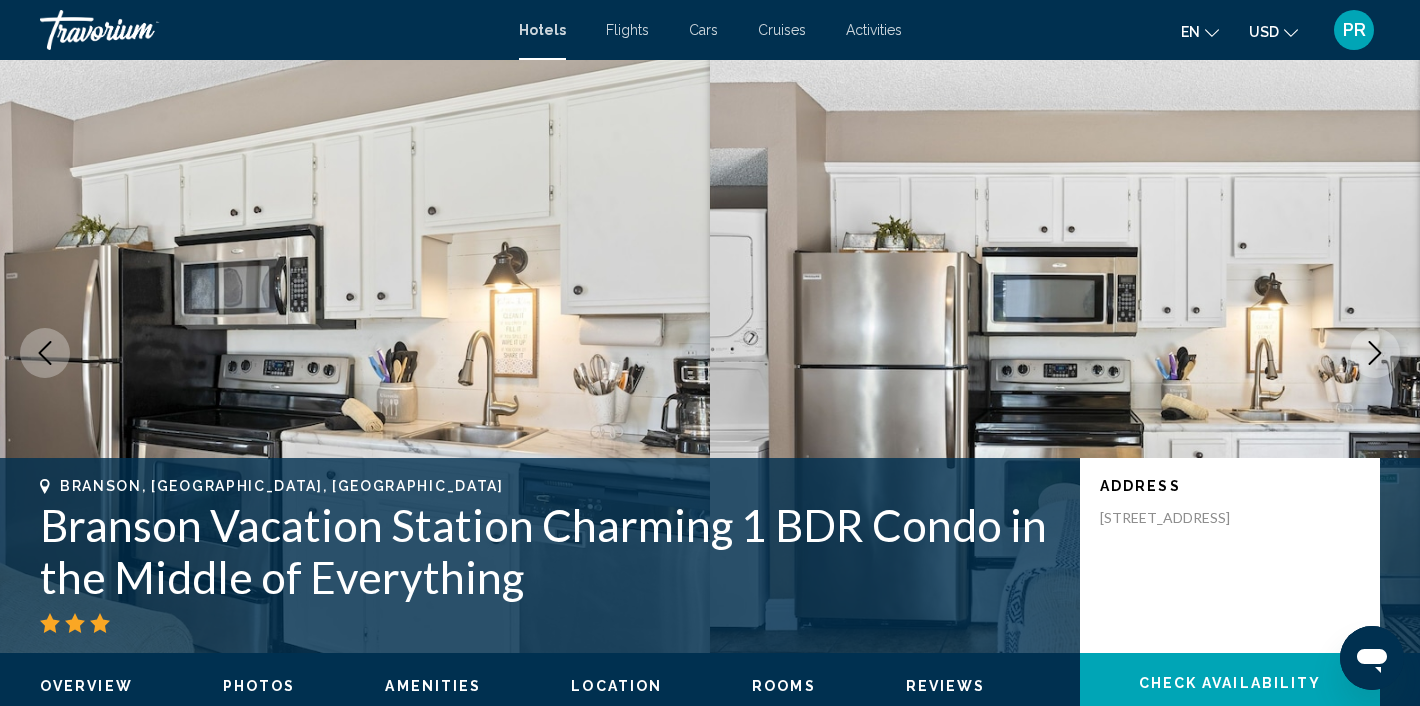 click 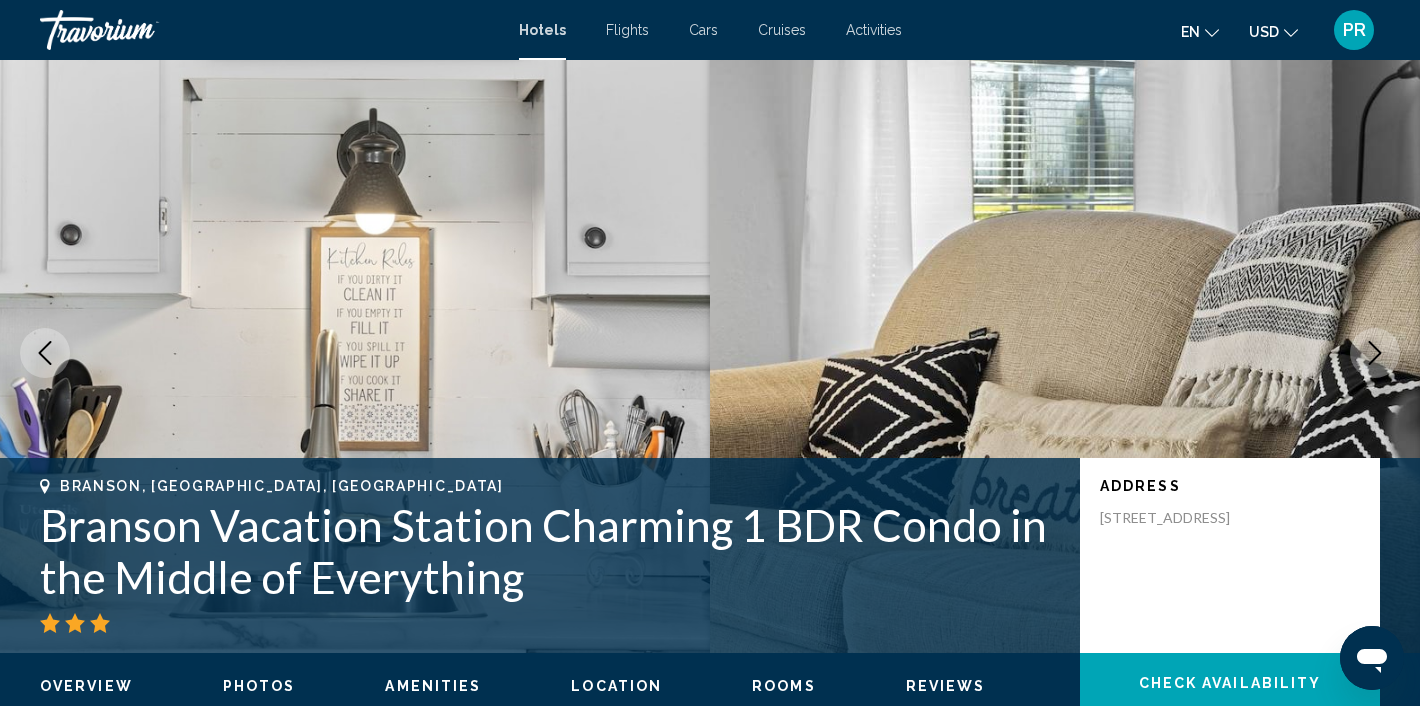click 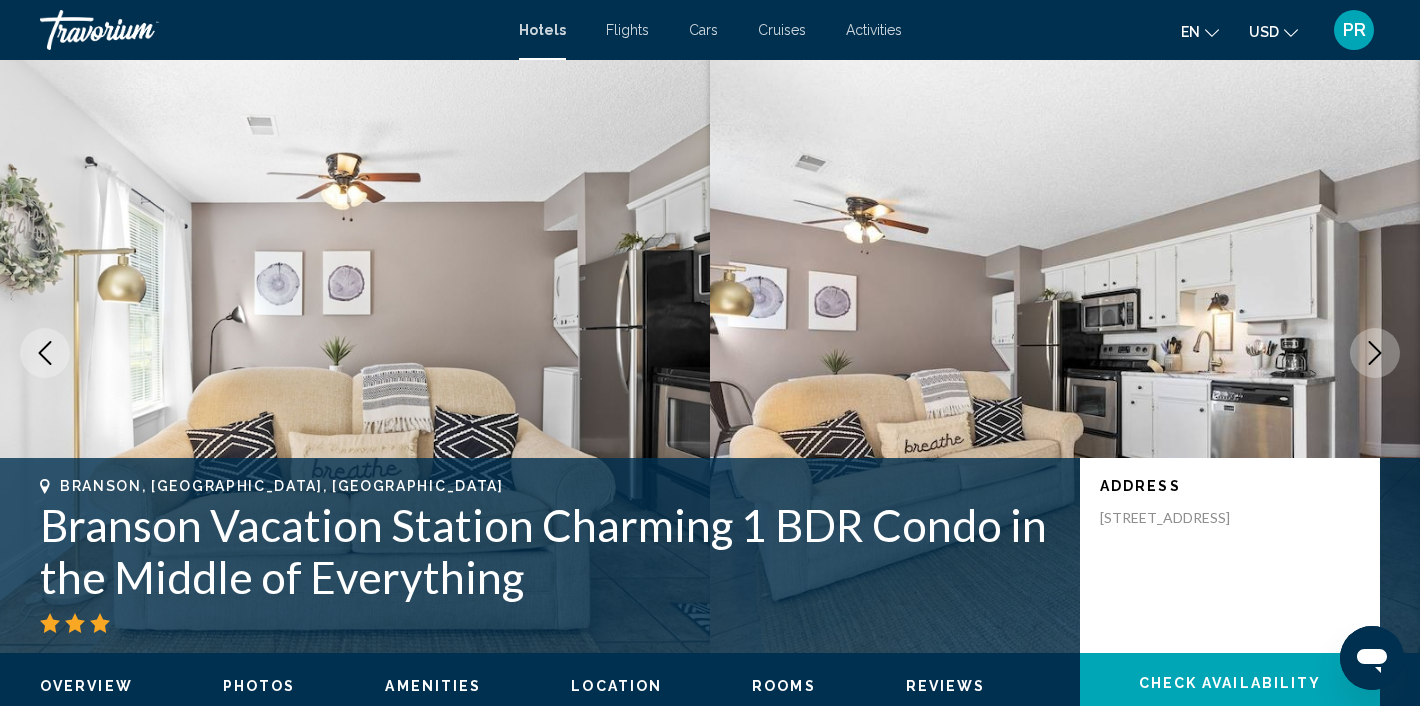 click 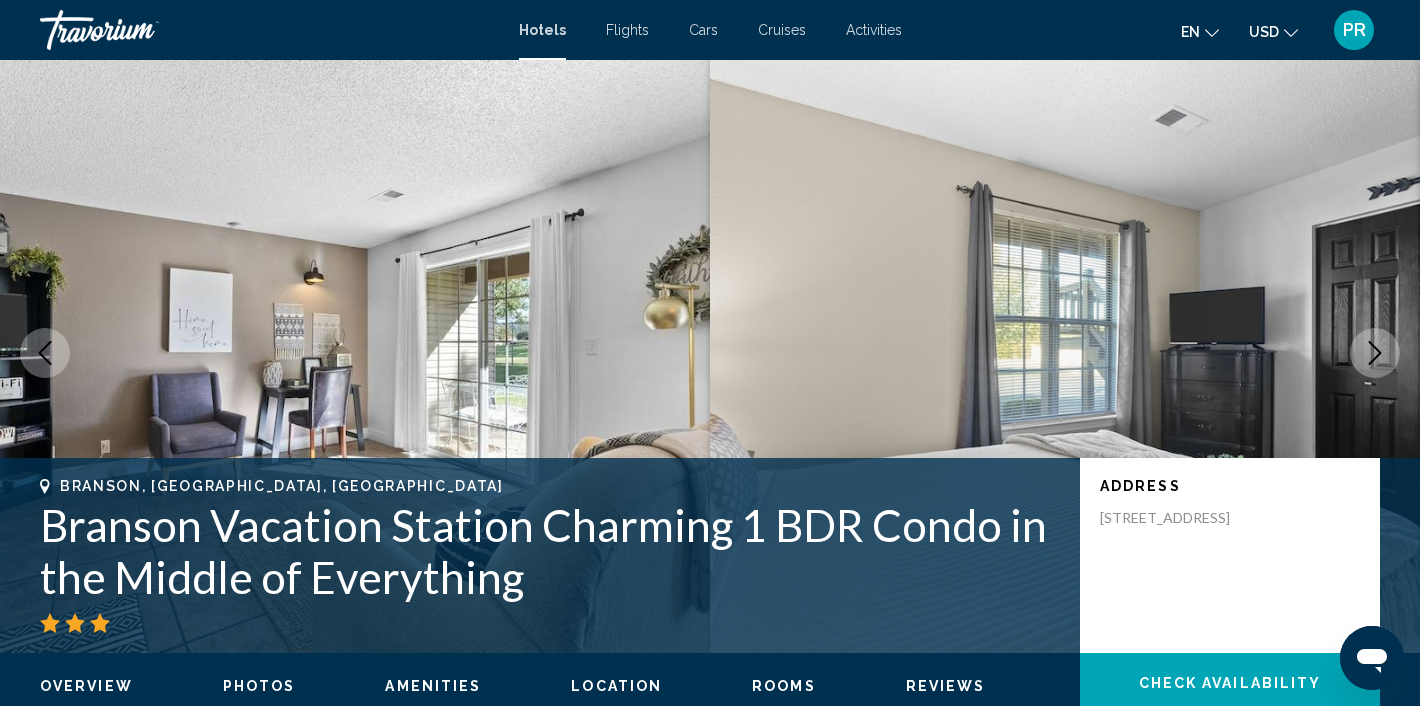 click 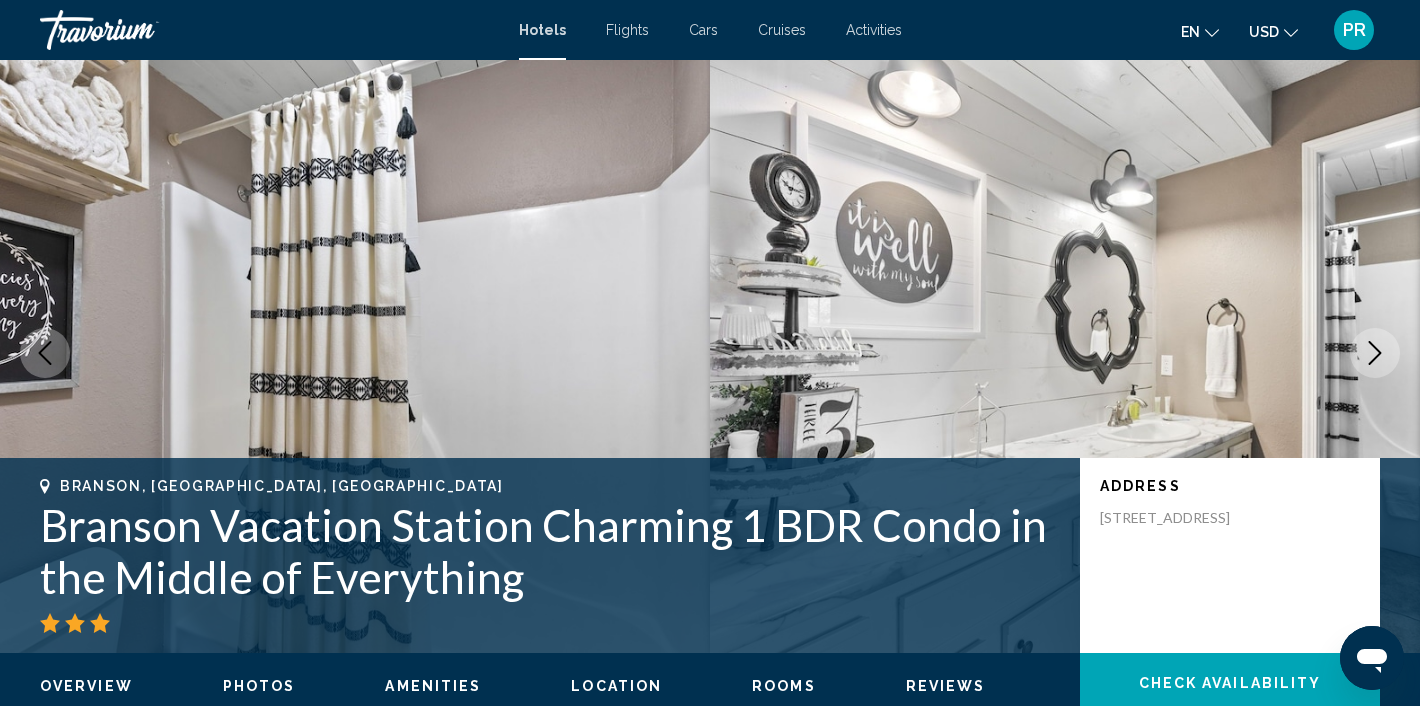 click 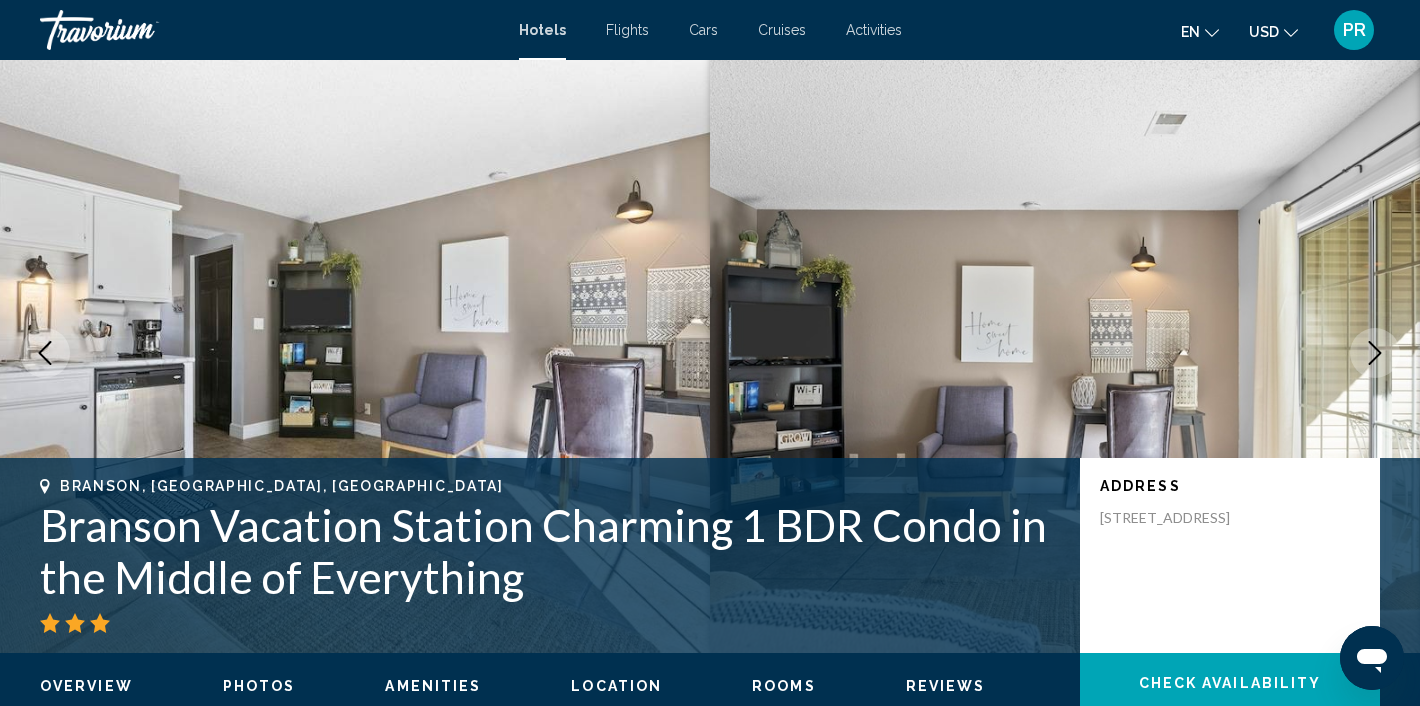 click 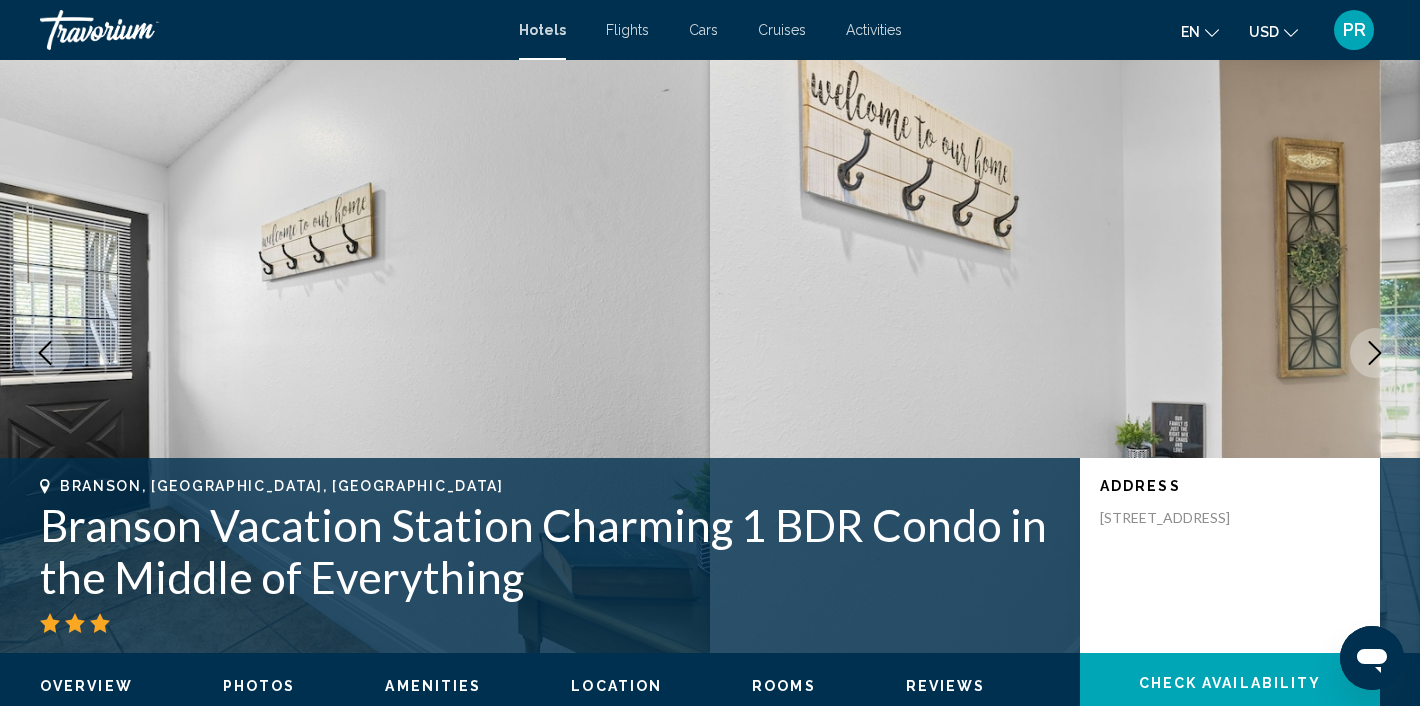 click 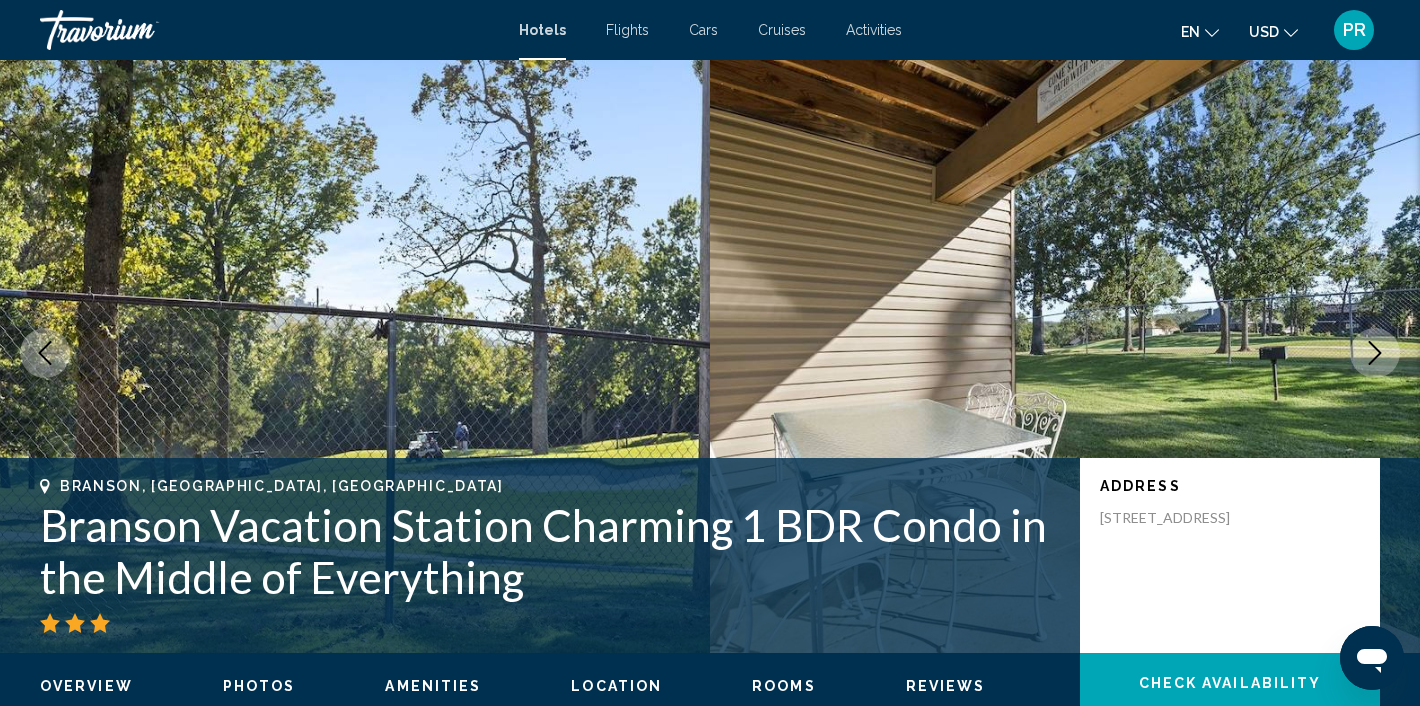 click 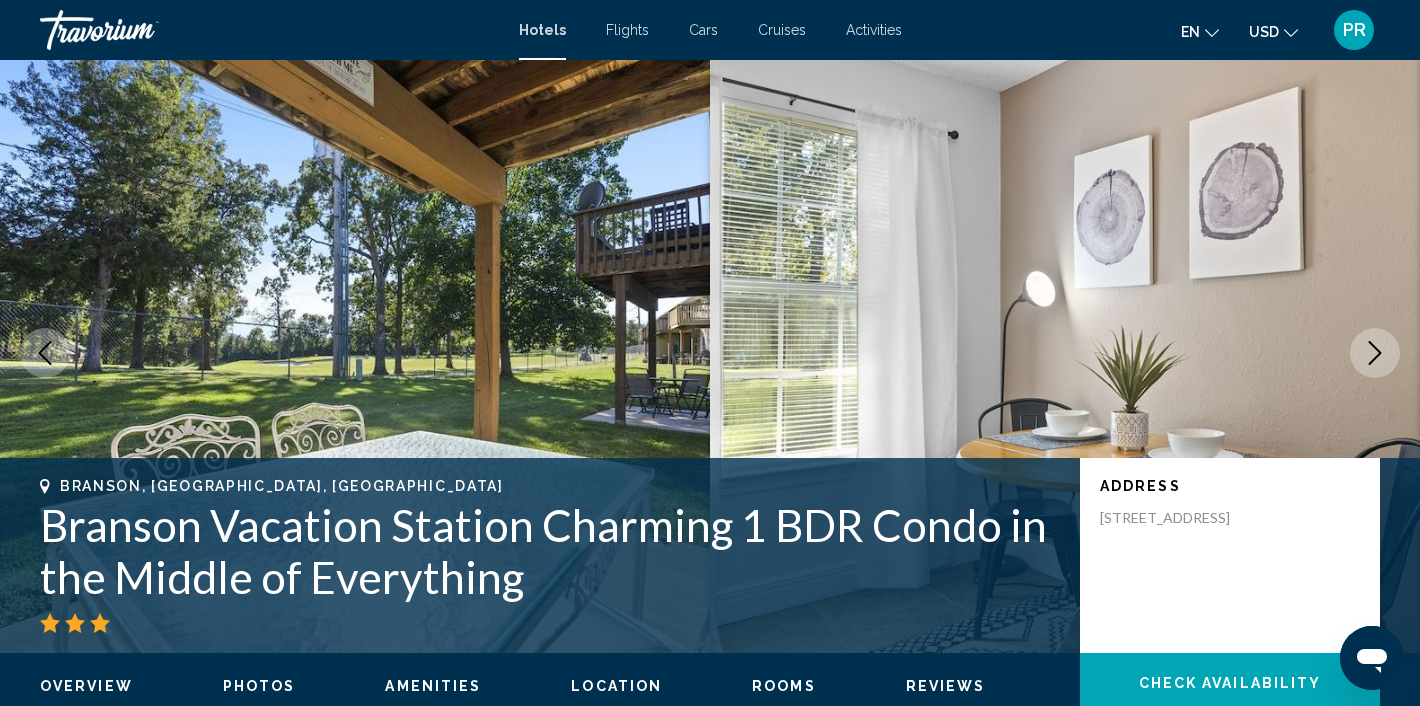 click 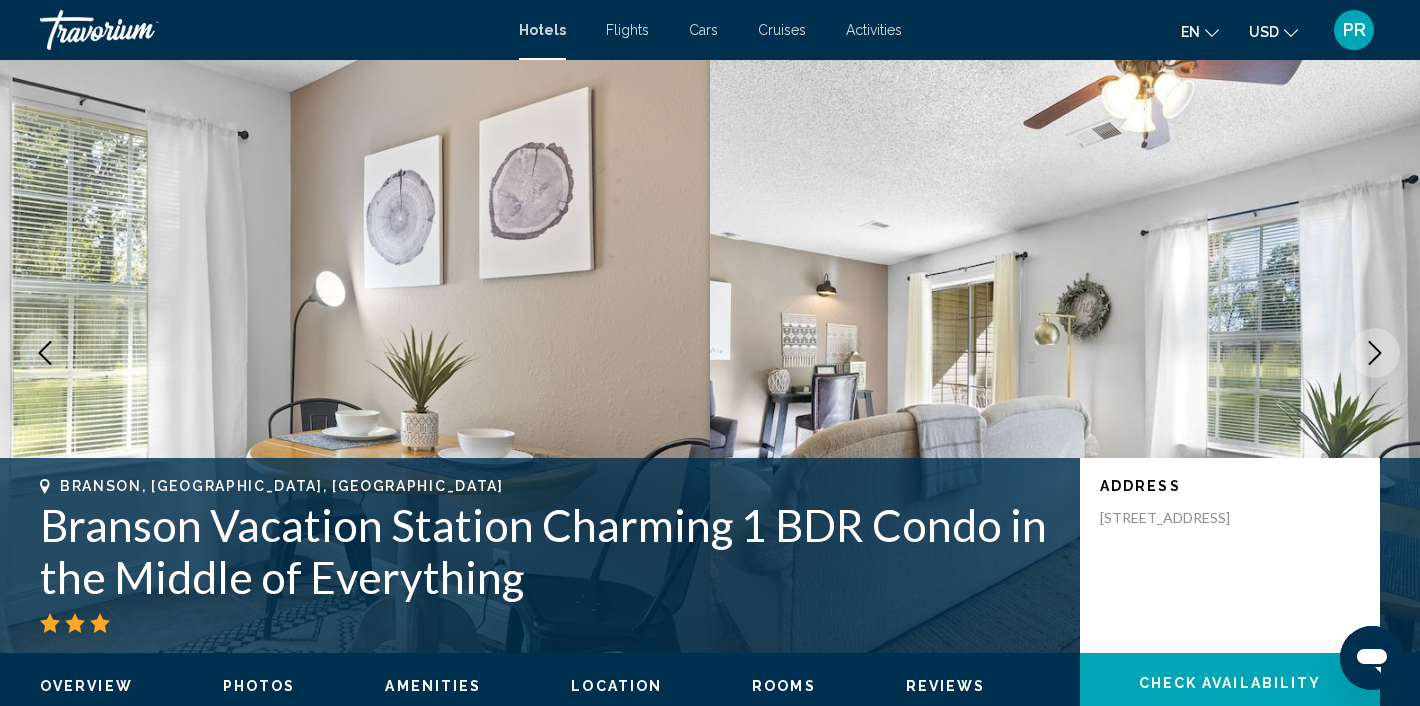 click 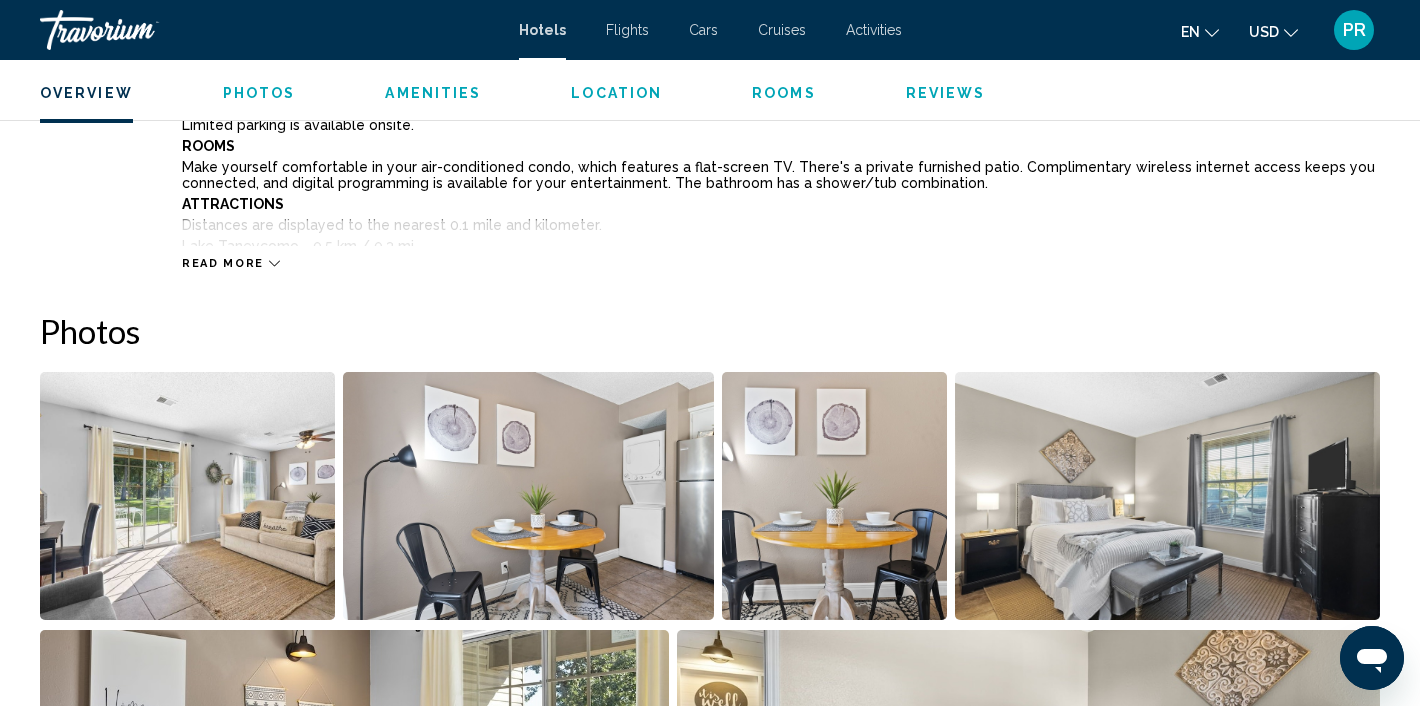 scroll, scrollTop: 791, scrollLeft: 0, axis: vertical 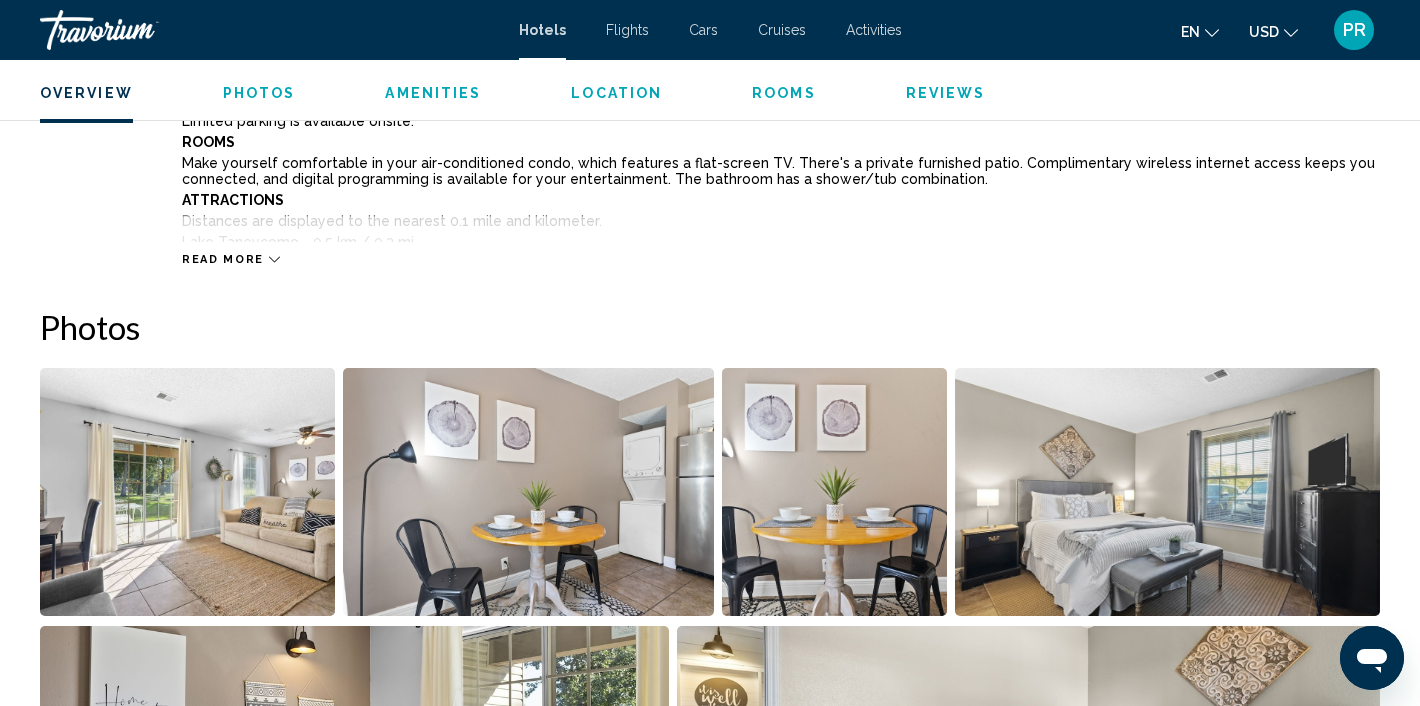 click on "Read more" at bounding box center (223, 259) 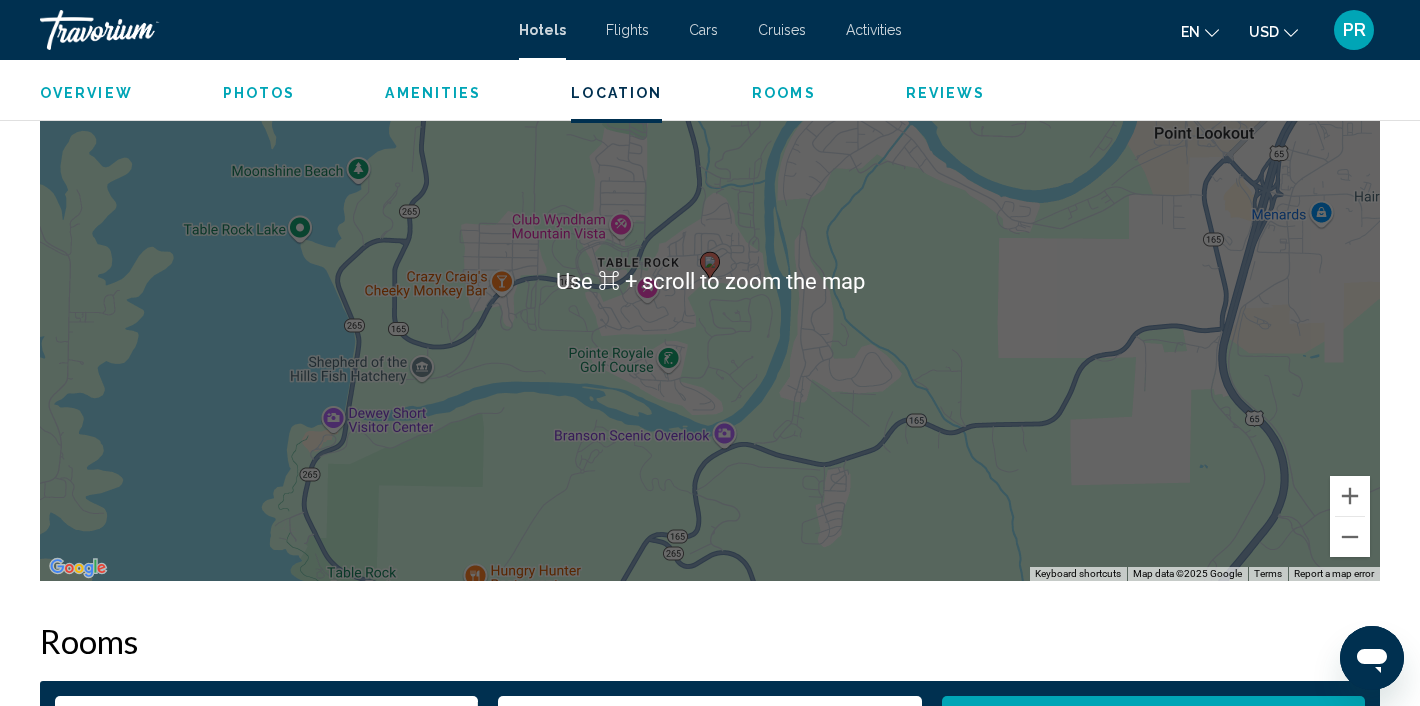 scroll, scrollTop: 2717, scrollLeft: 0, axis: vertical 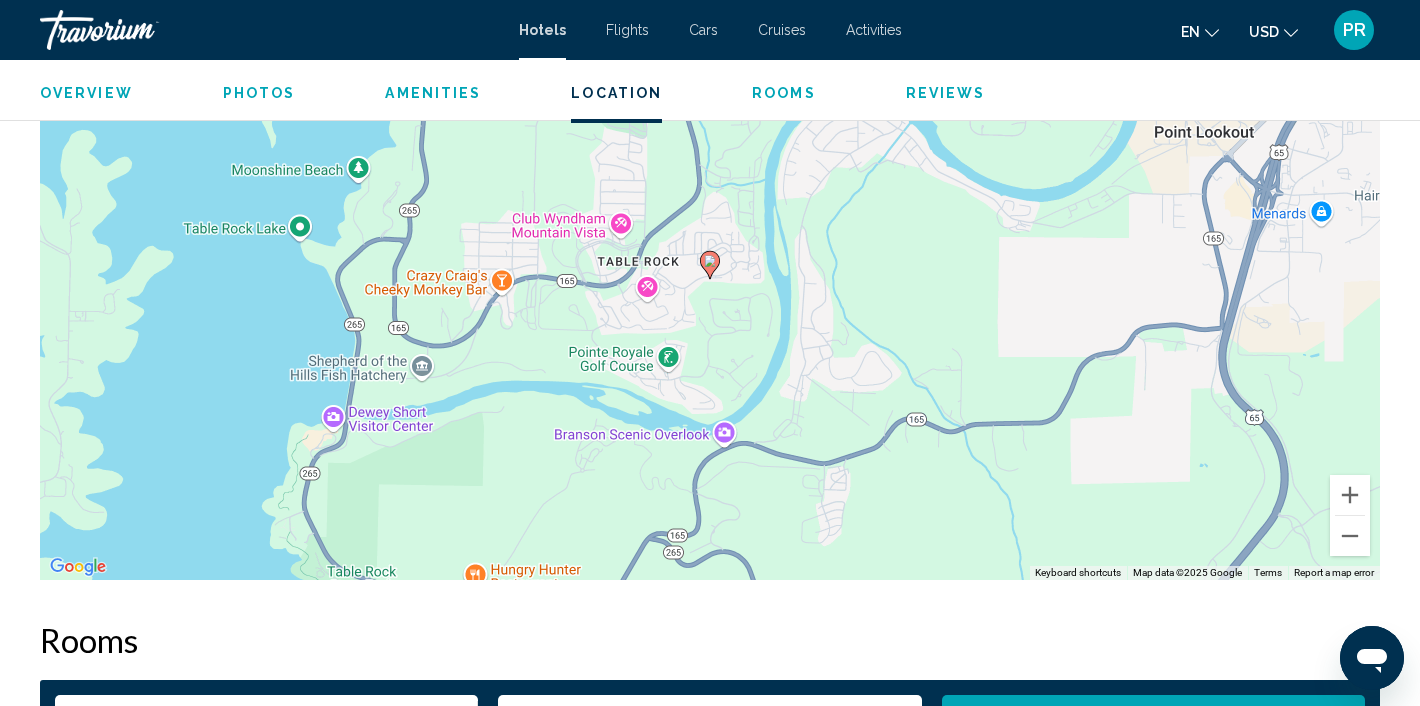 click on "Rooms" at bounding box center (710, 640) 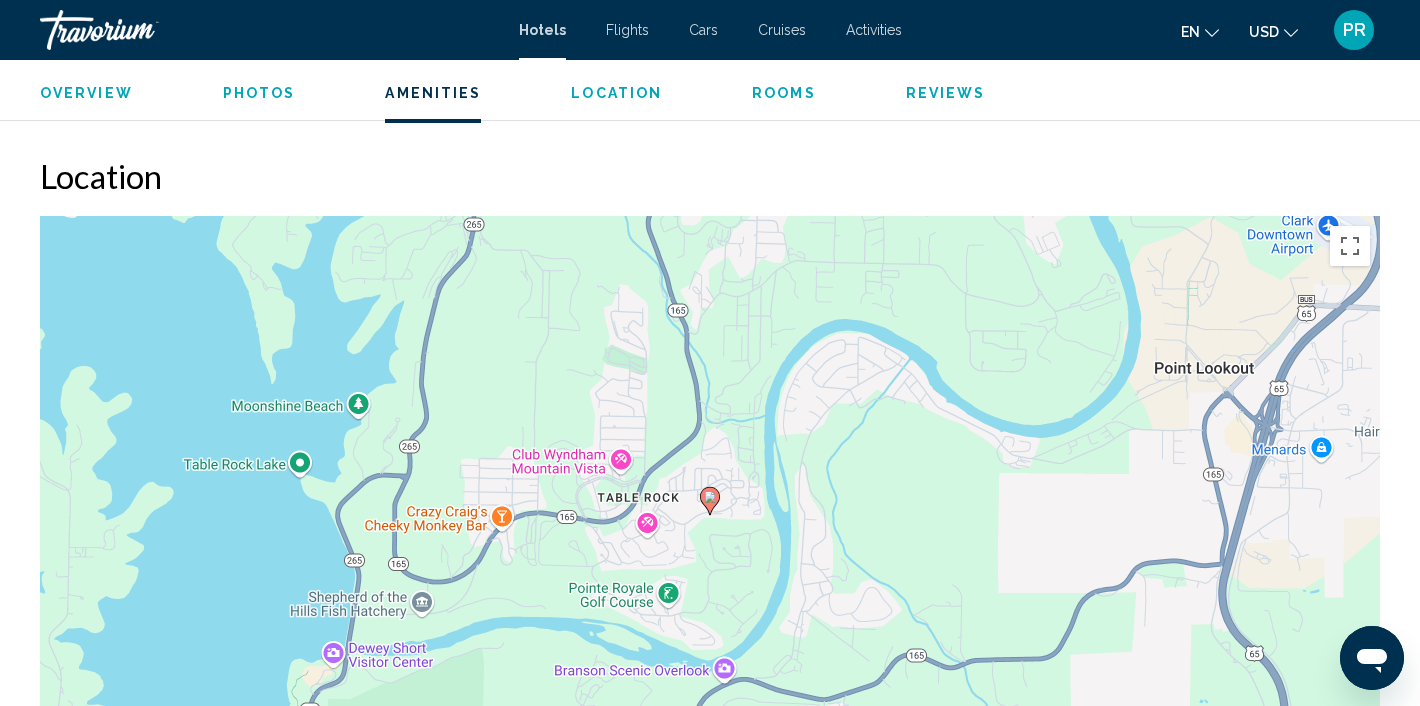scroll, scrollTop: 2483, scrollLeft: 0, axis: vertical 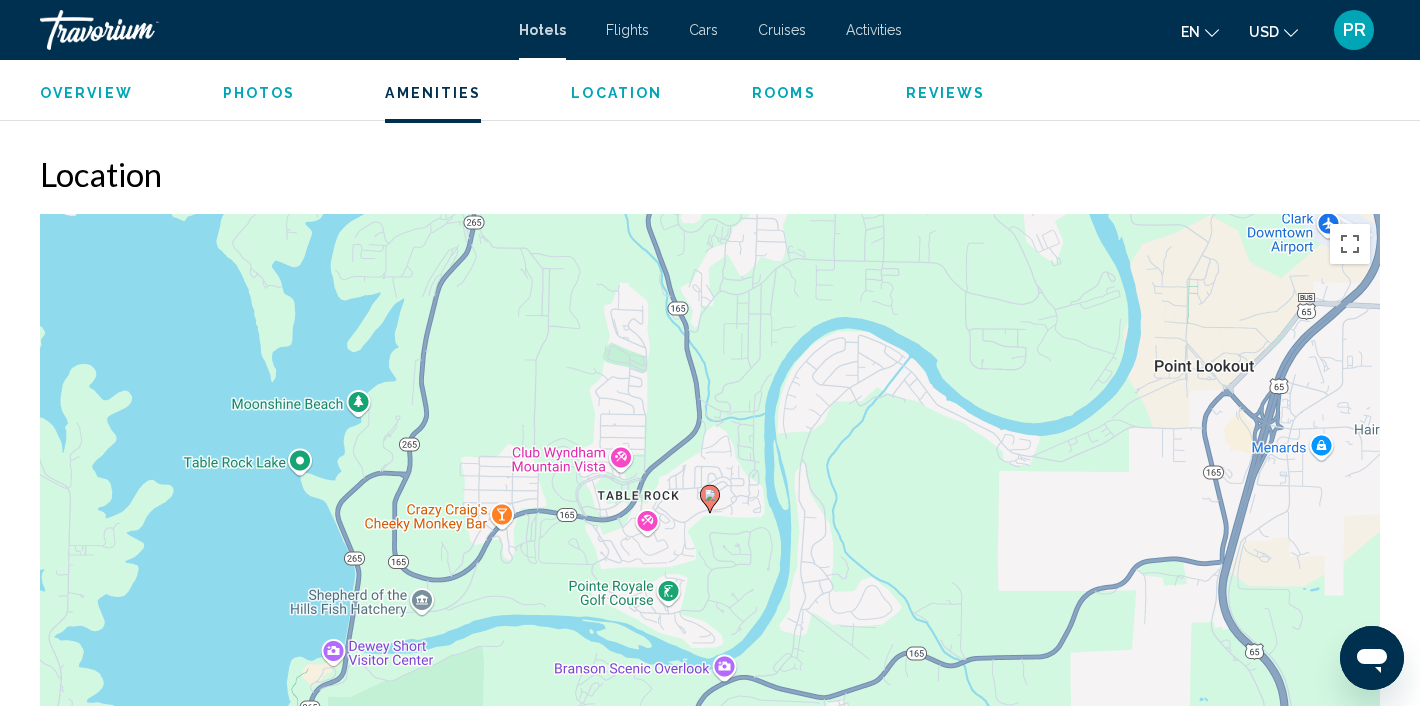 click on "Photos" at bounding box center [259, 93] 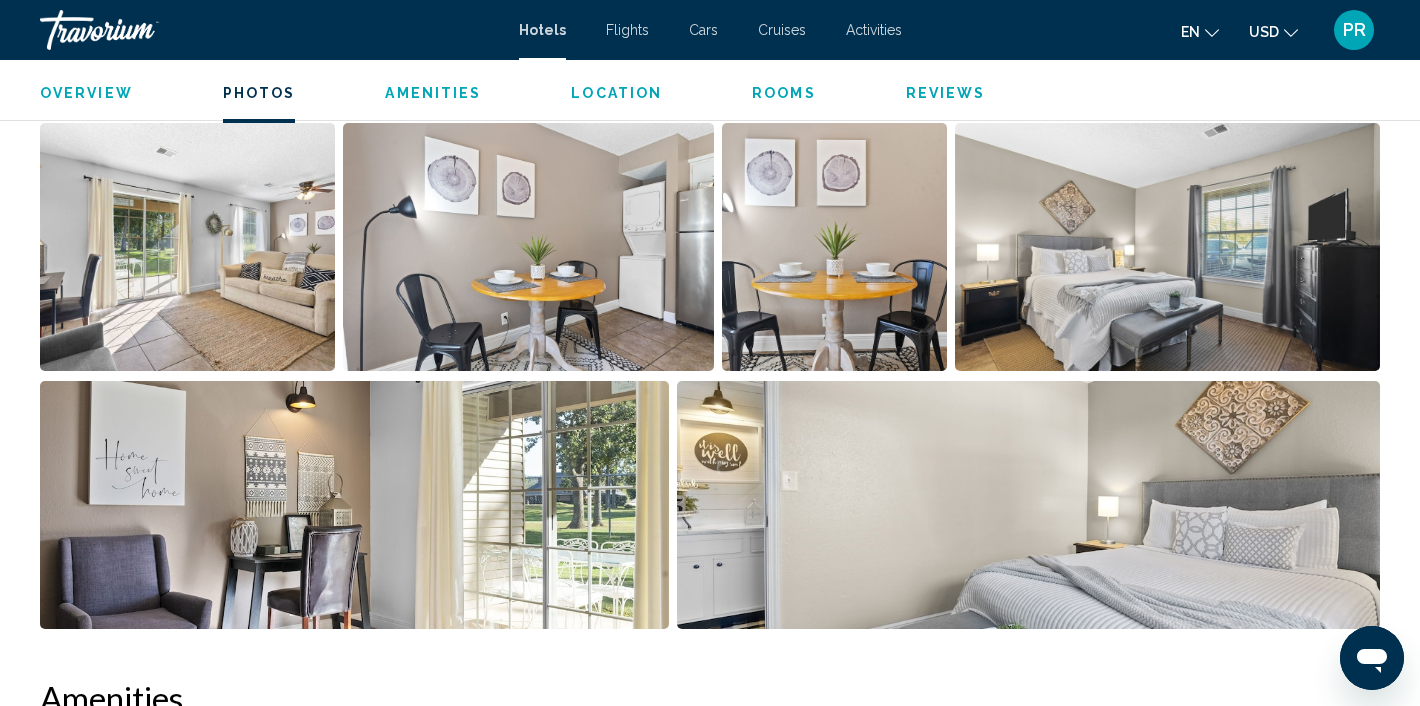 scroll, scrollTop: 1779, scrollLeft: 0, axis: vertical 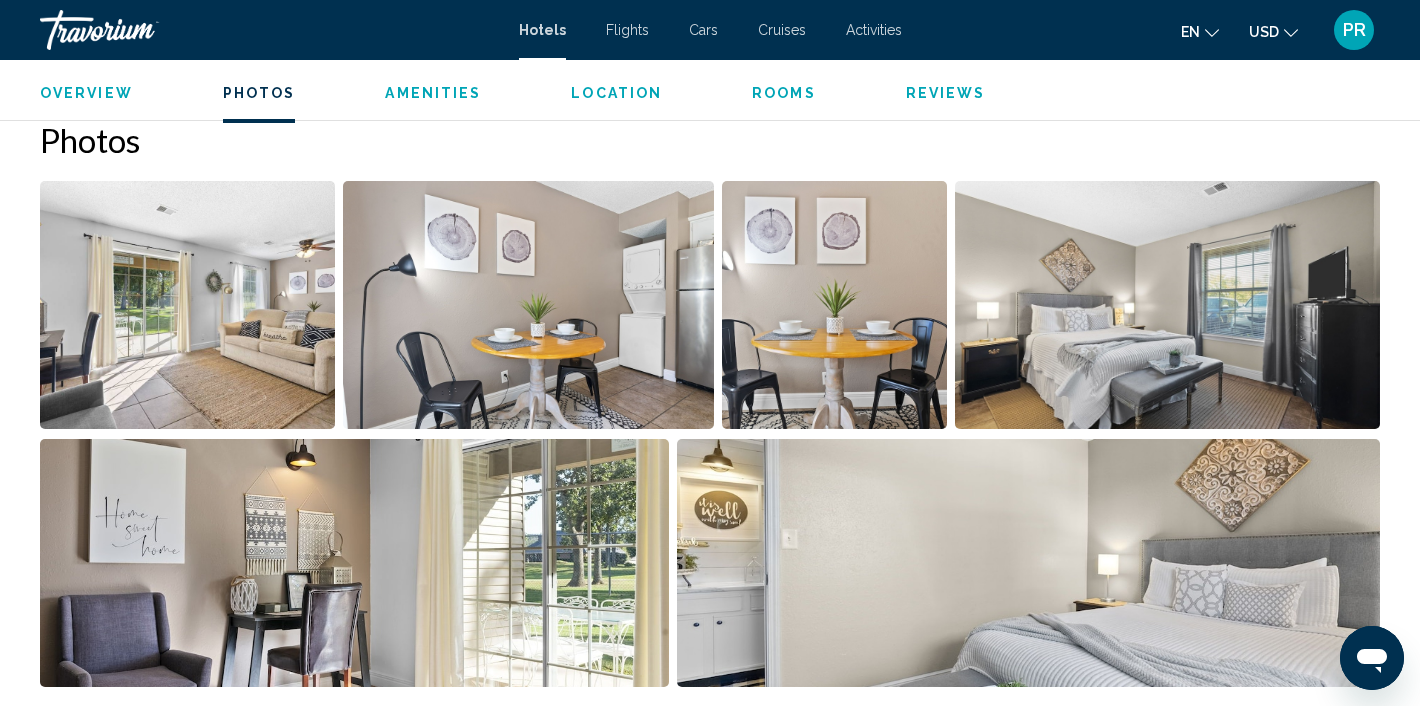 click on "Location" at bounding box center (616, 93) 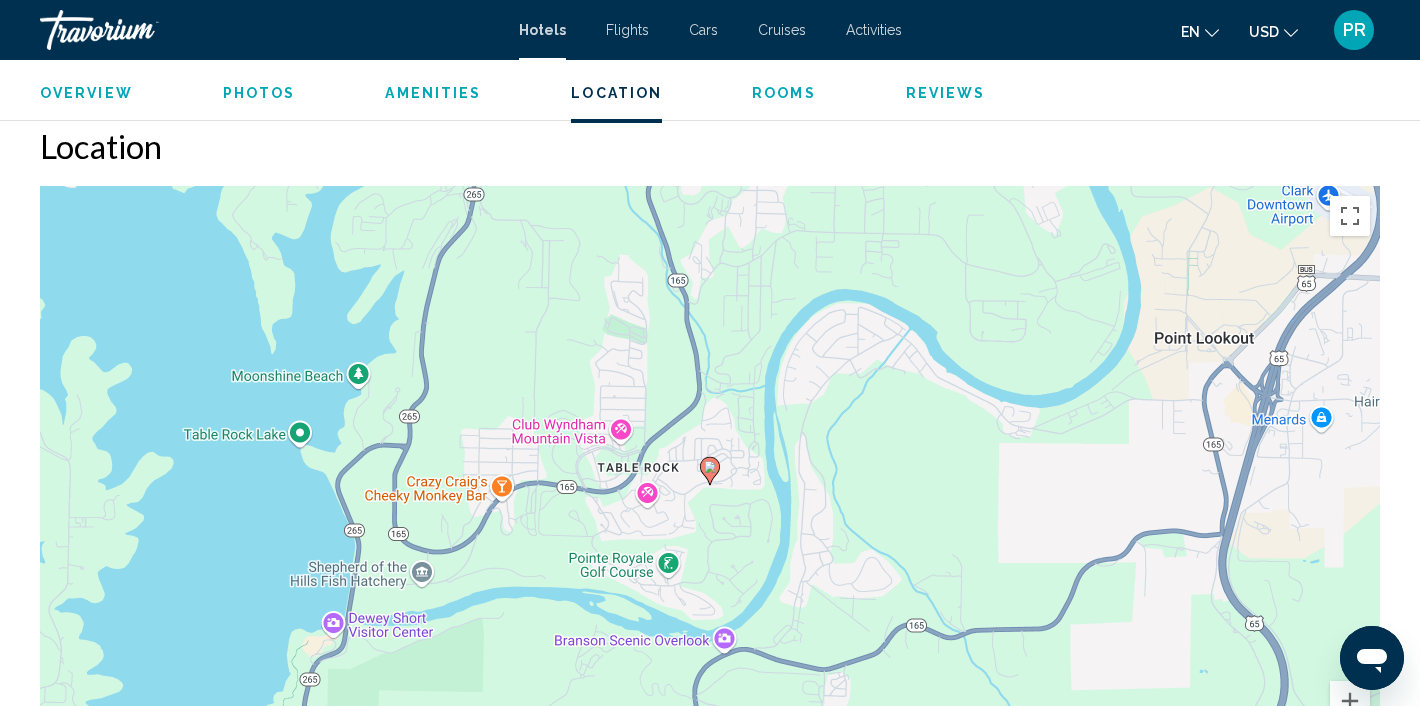 scroll, scrollTop: 2517, scrollLeft: 0, axis: vertical 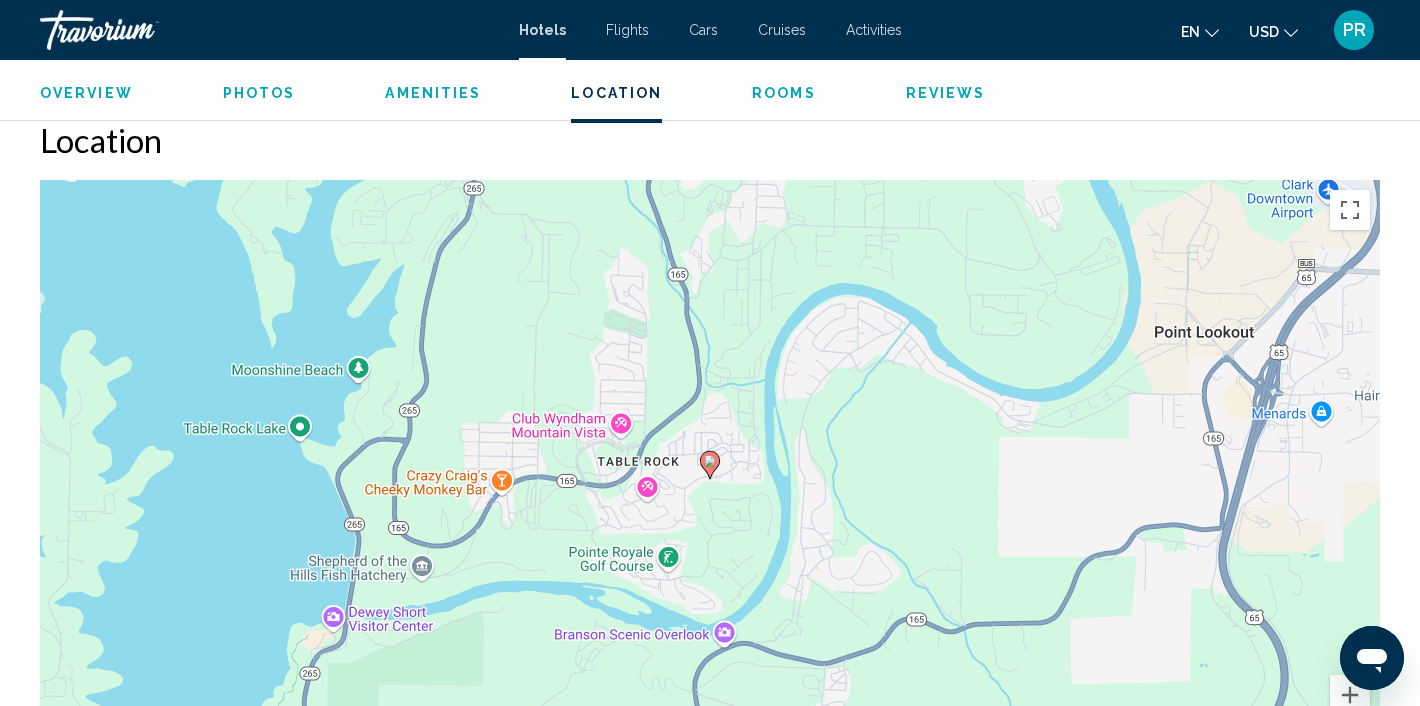 click on "Overview" at bounding box center (86, 93) 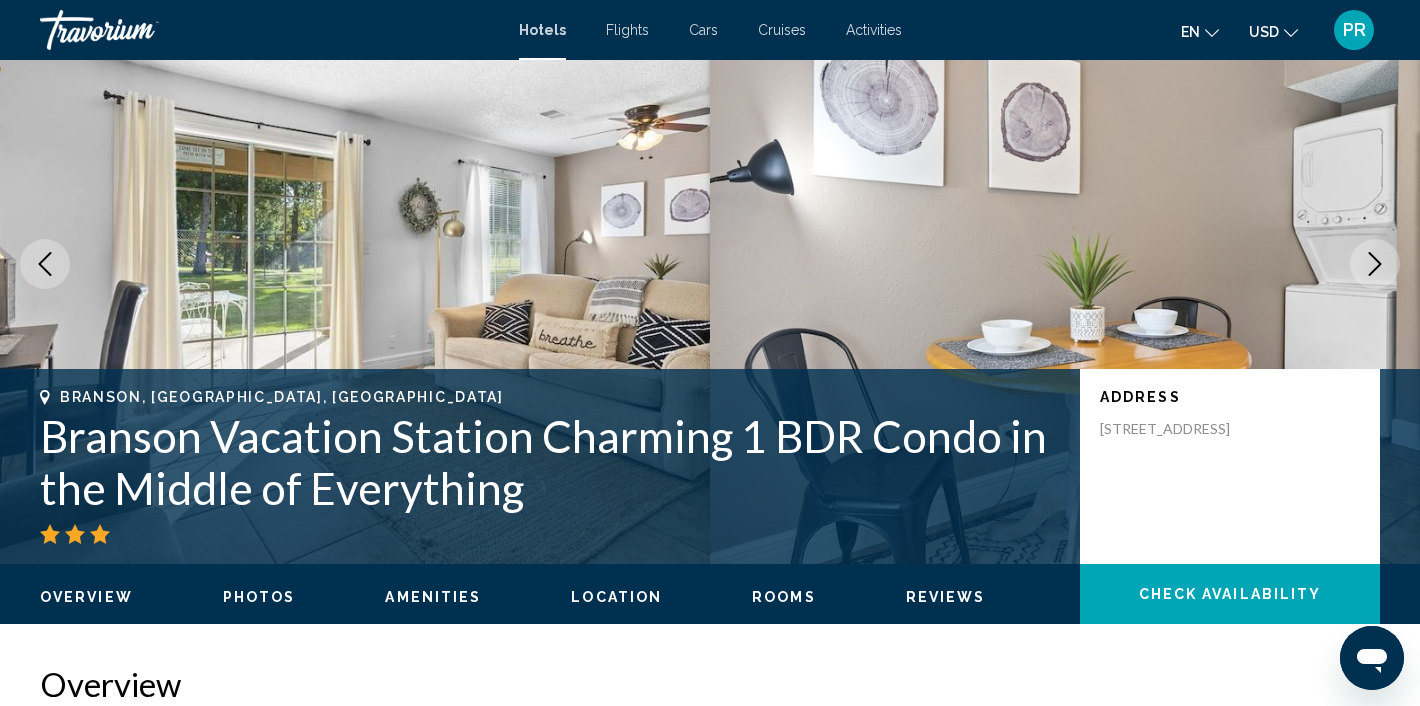 scroll, scrollTop: 91, scrollLeft: 0, axis: vertical 